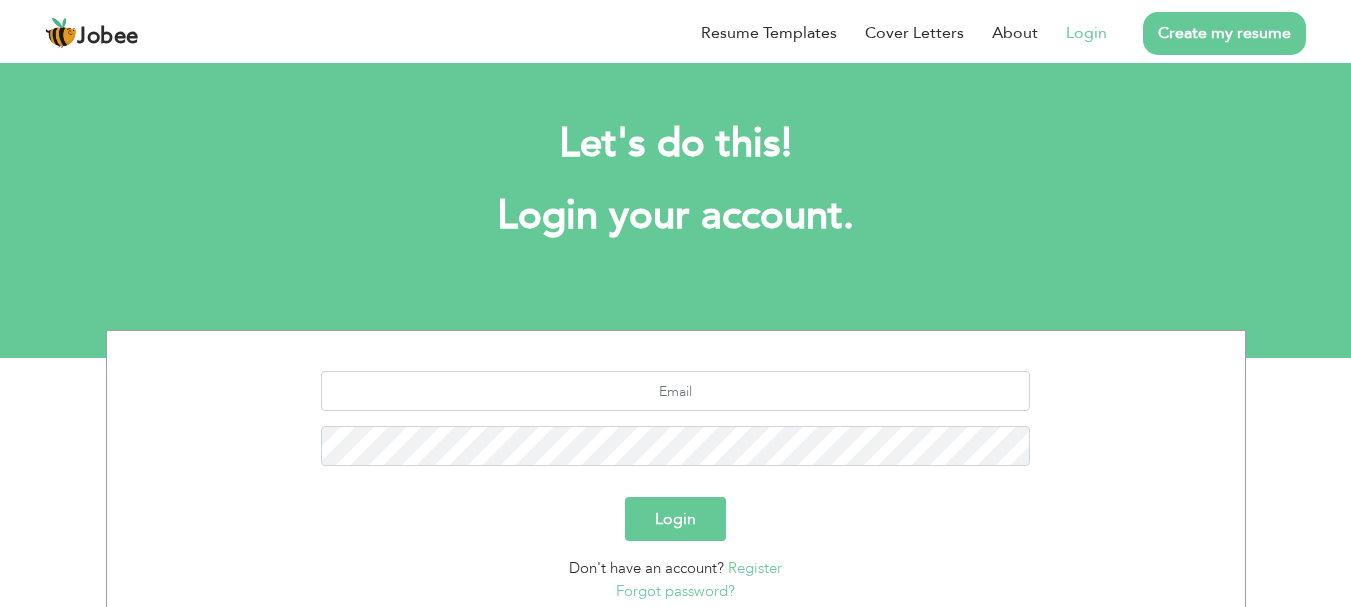scroll, scrollTop: 0, scrollLeft: 0, axis: both 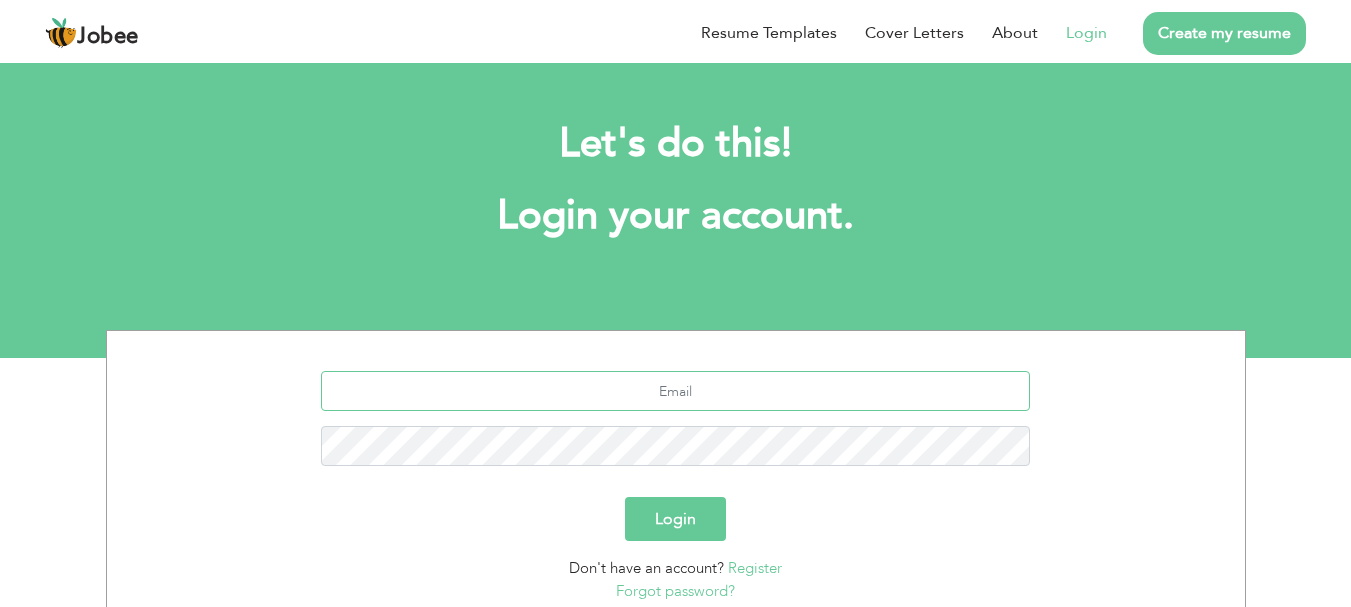 type on "[EMAIL_ADDRESS][DOMAIN_NAME]" 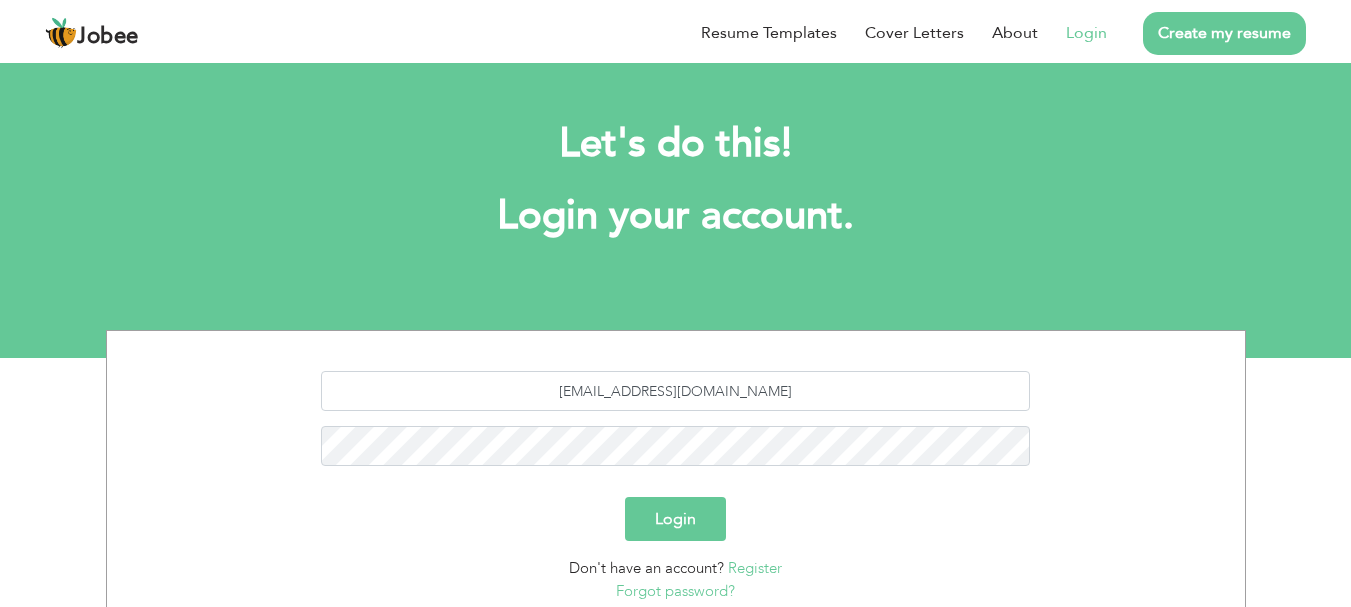 click on "Login" at bounding box center [675, 519] 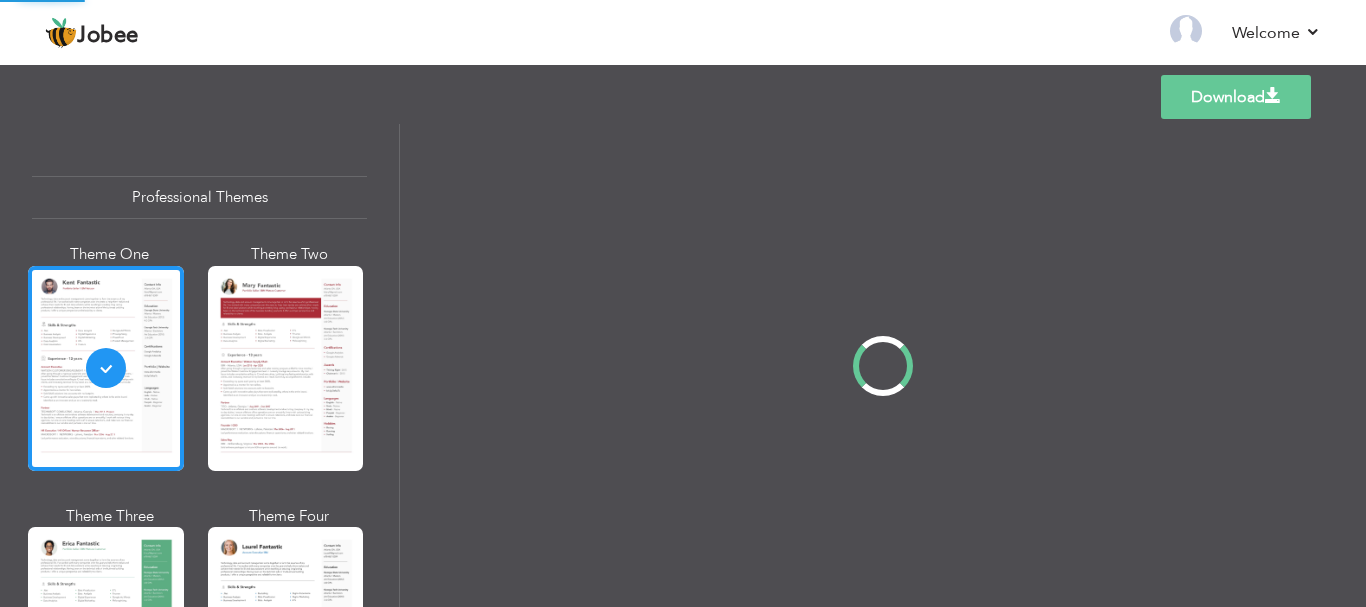 scroll, scrollTop: 0, scrollLeft: 0, axis: both 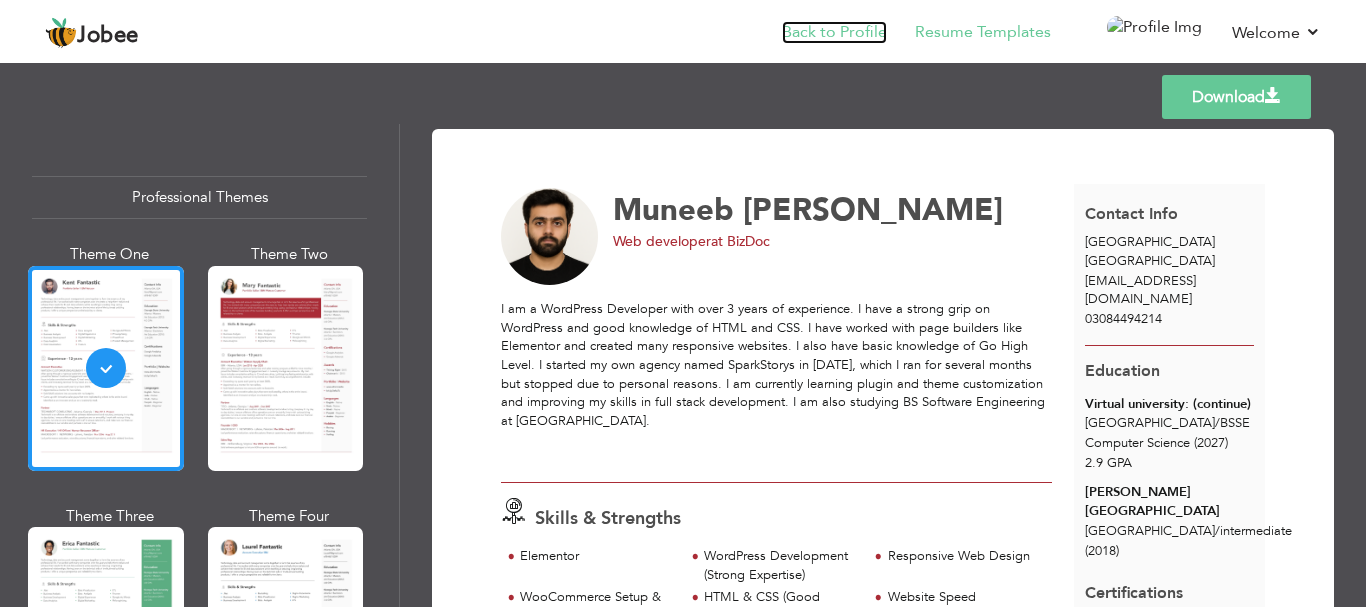 click on "Back to Profile" at bounding box center (834, 32) 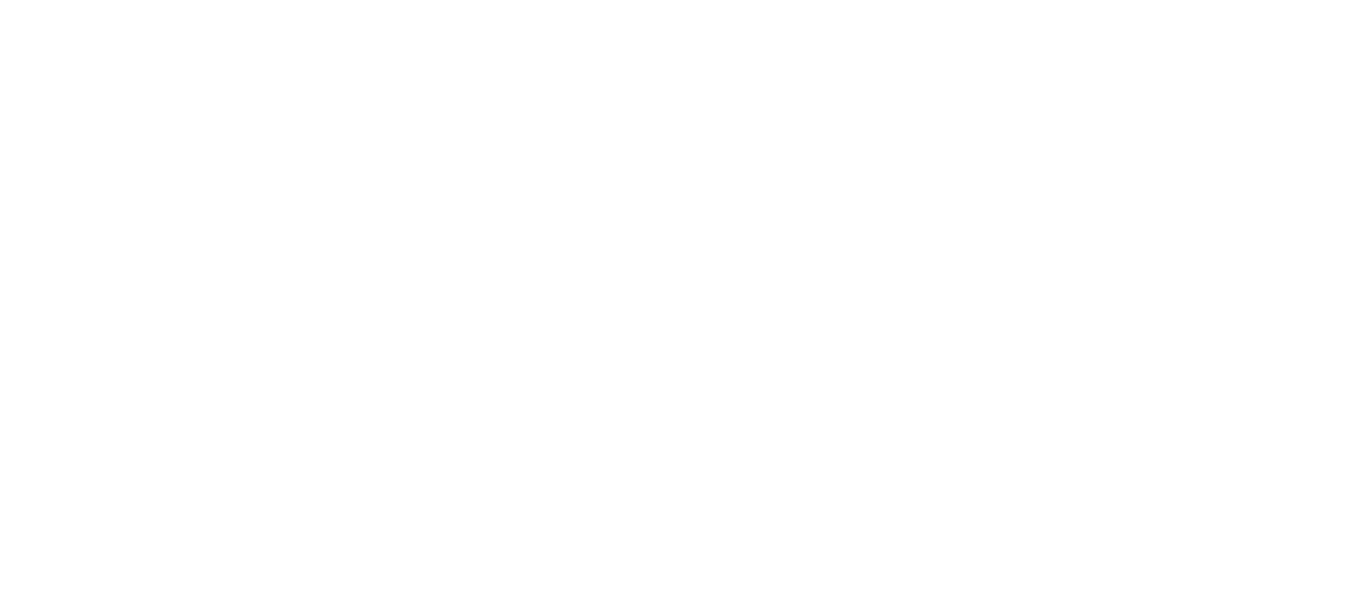scroll, scrollTop: 0, scrollLeft: 0, axis: both 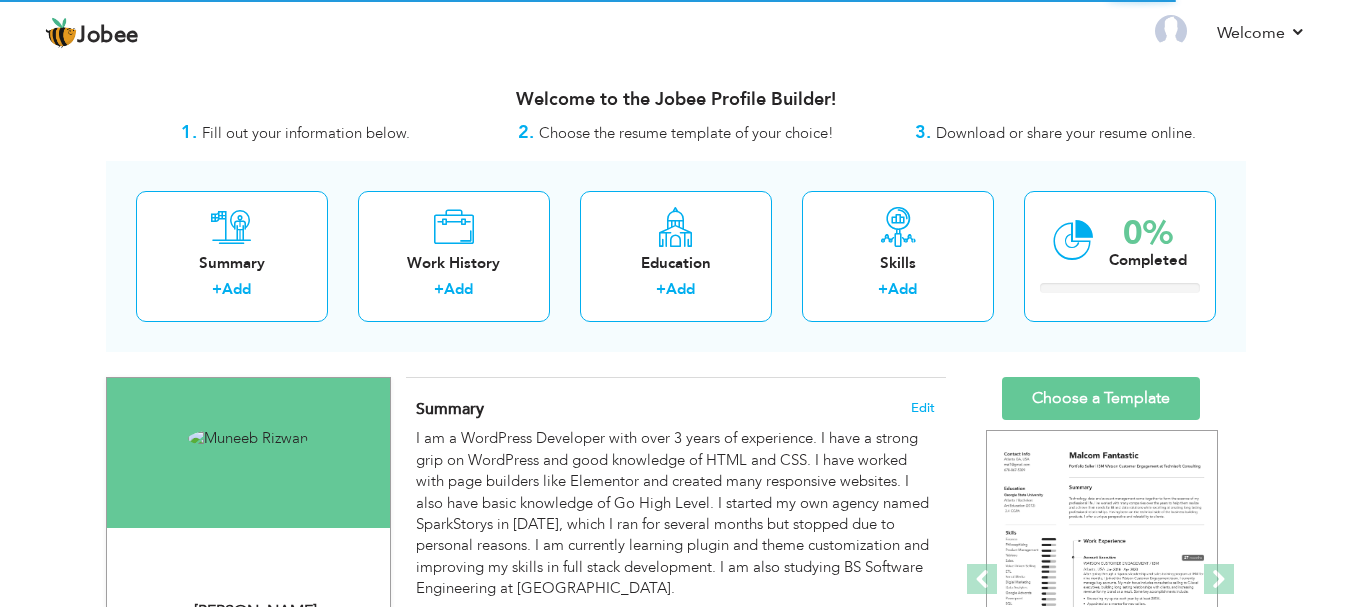 click at bounding box center [248, 438] 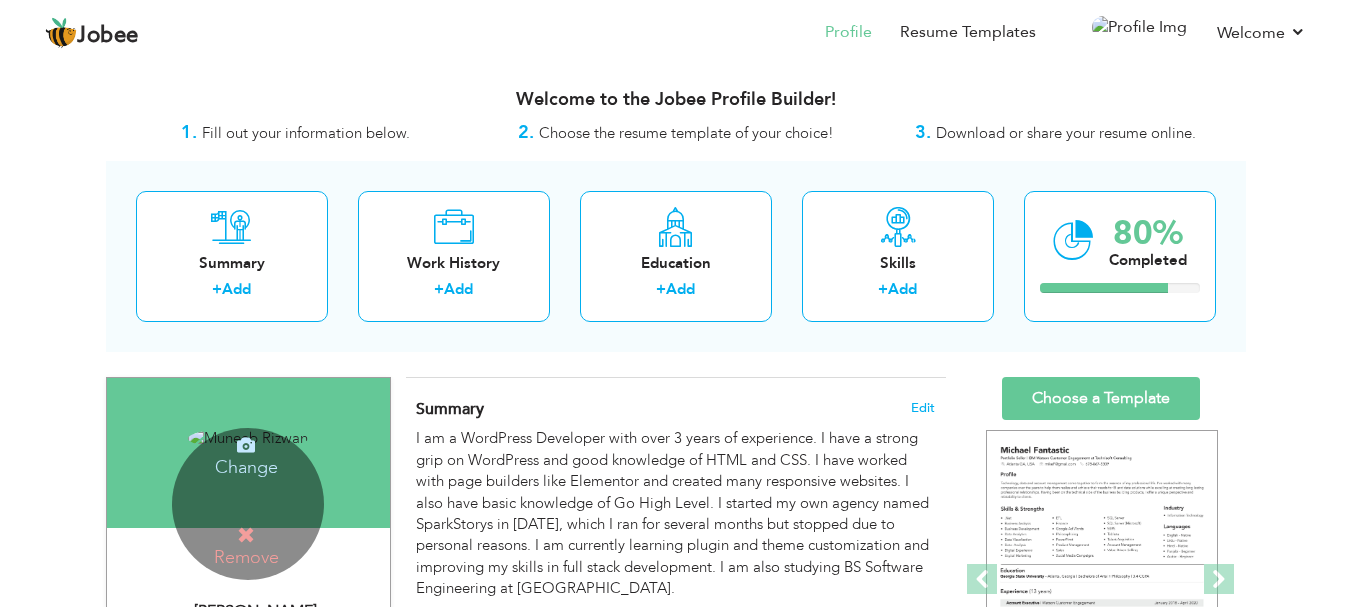 click on "Change" at bounding box center (246, 454) 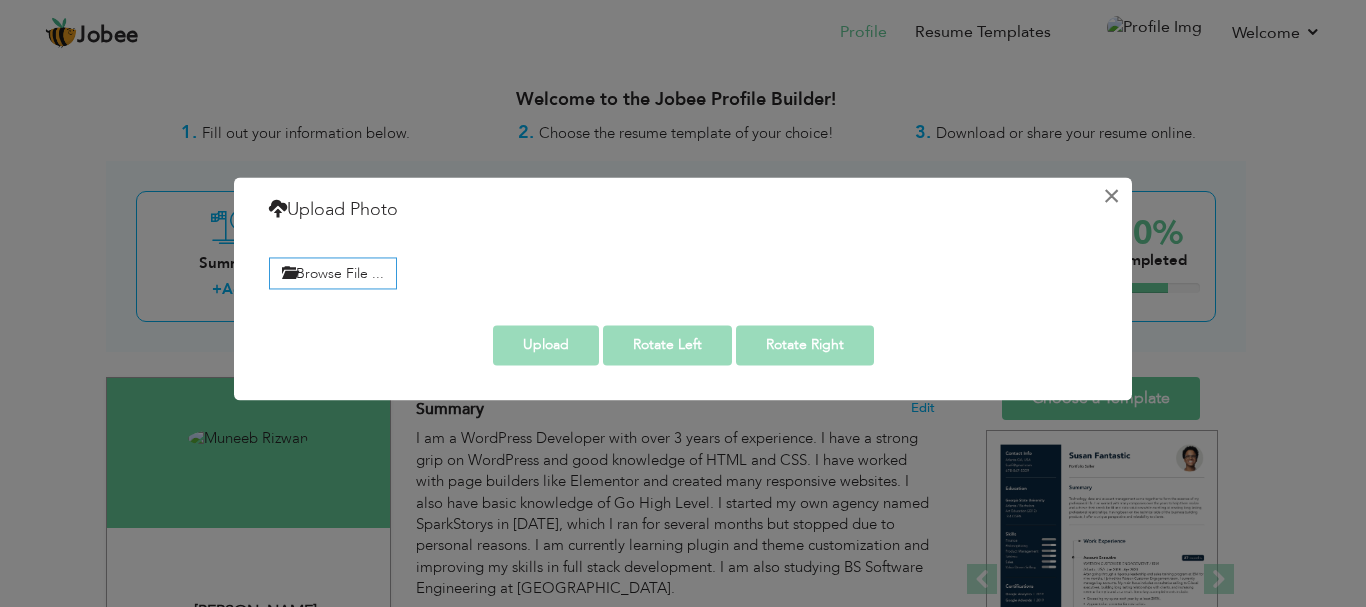 click on "×" at bounding box center [1111, 196] 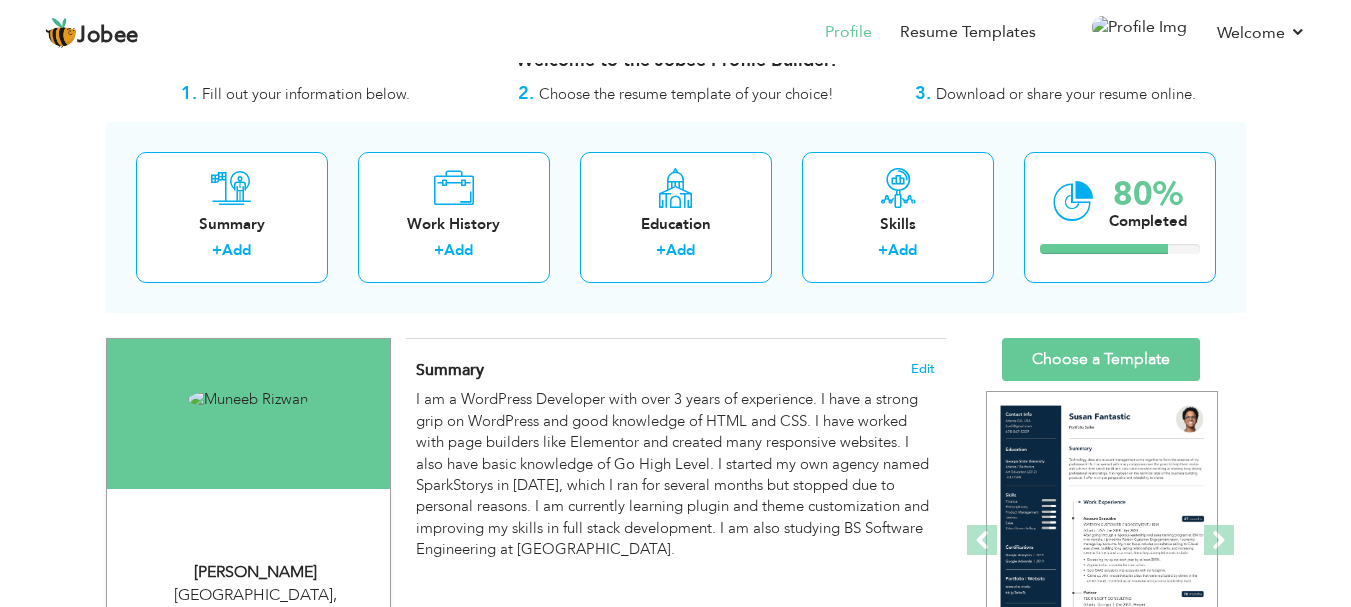 scroll, scrollTop: 47, scrollLeft: 0, axis: vertical 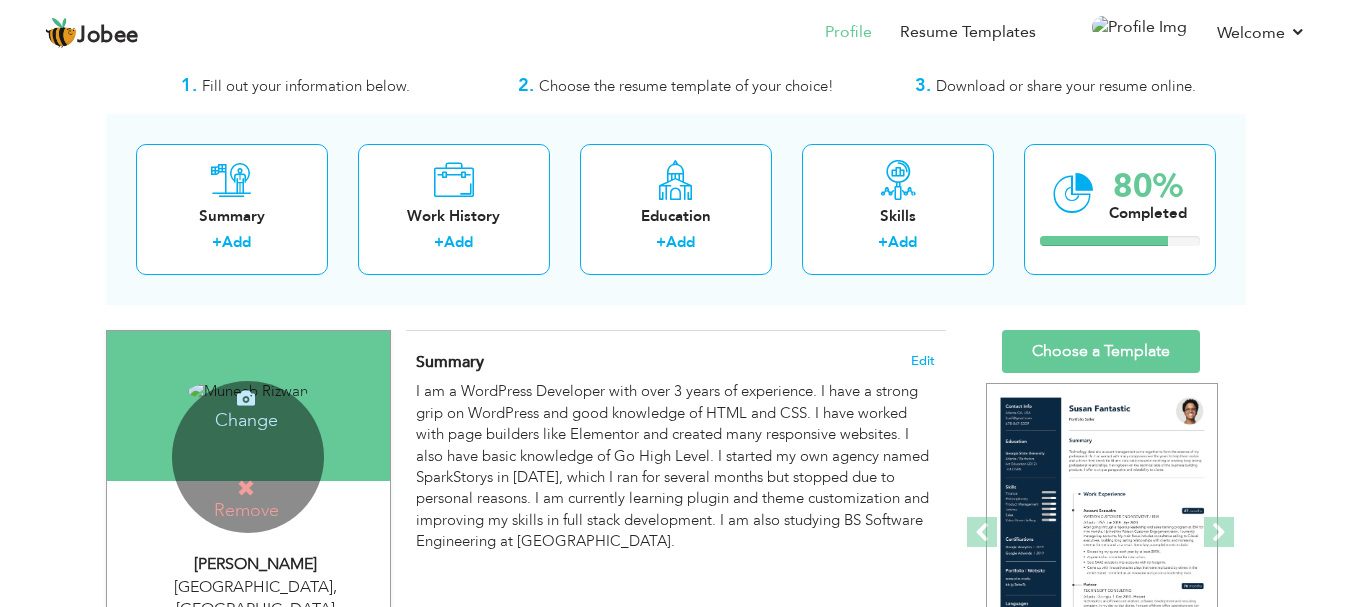click on "Remove" at bounding box center (246, 499) 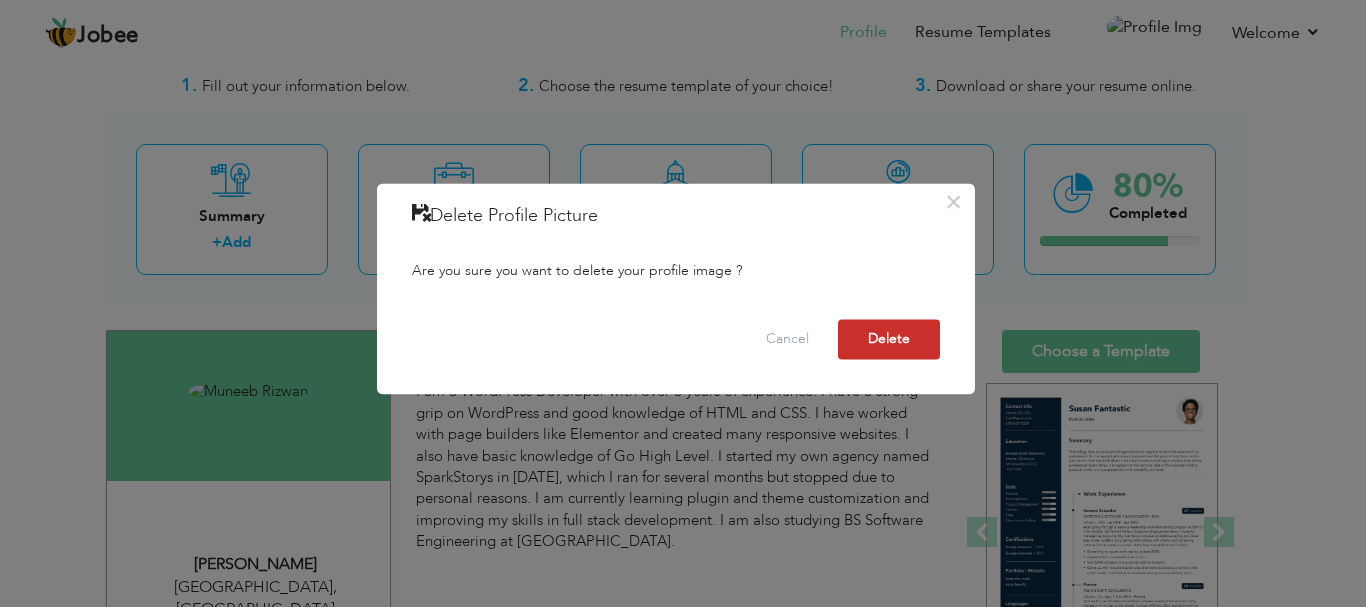 click on "Delete" at bounding box center [889, 339] 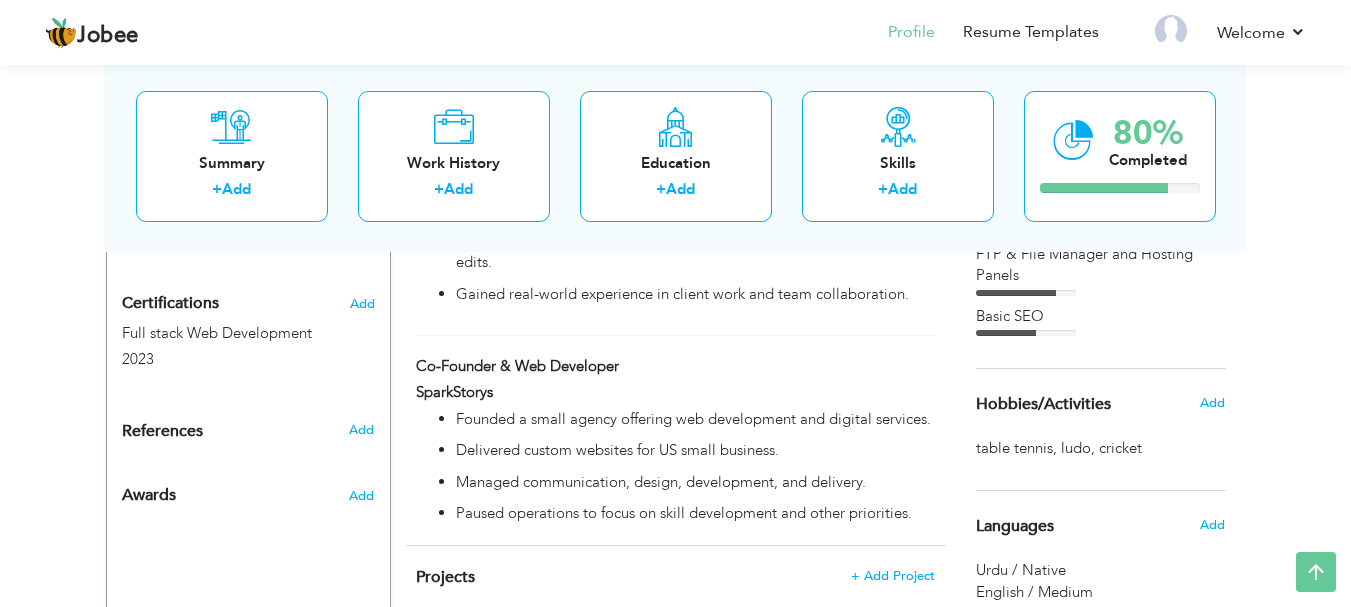 scroll, scrollTop: 1089, scrollLeft: 0, axis: vertical 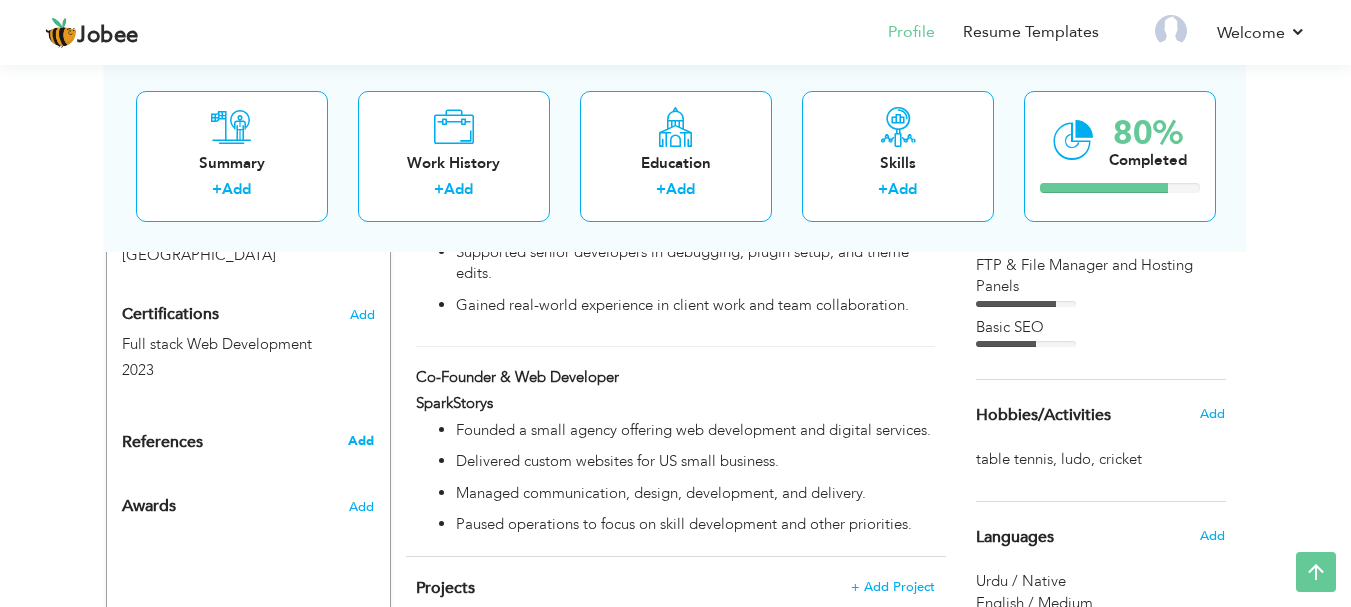 click on "Add" at bounding box center [361, 441] 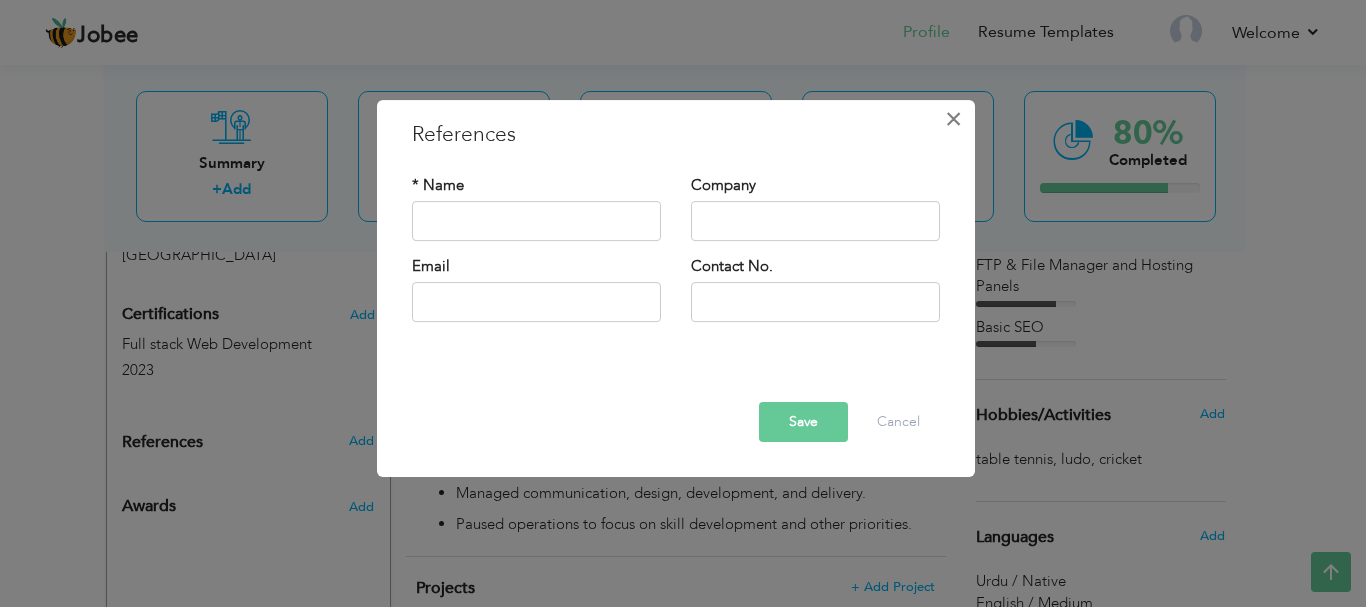 click on "×" at bounding box center [953, 119] 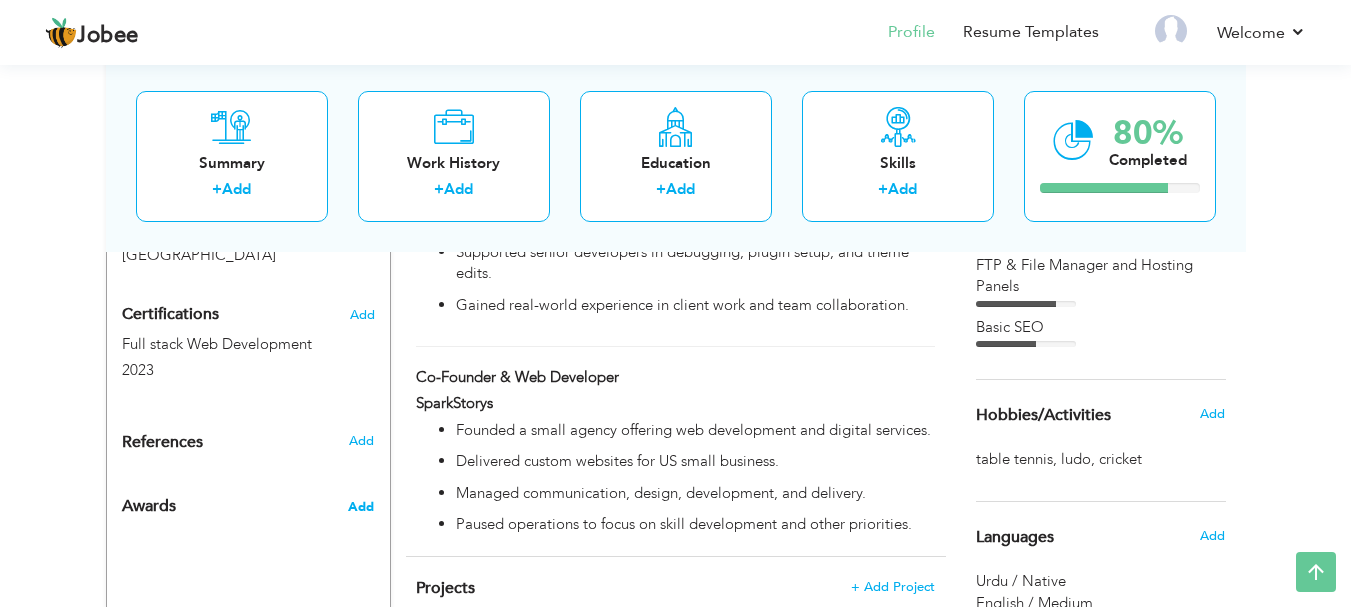 click on "Add" at bounding box center [361, 507] 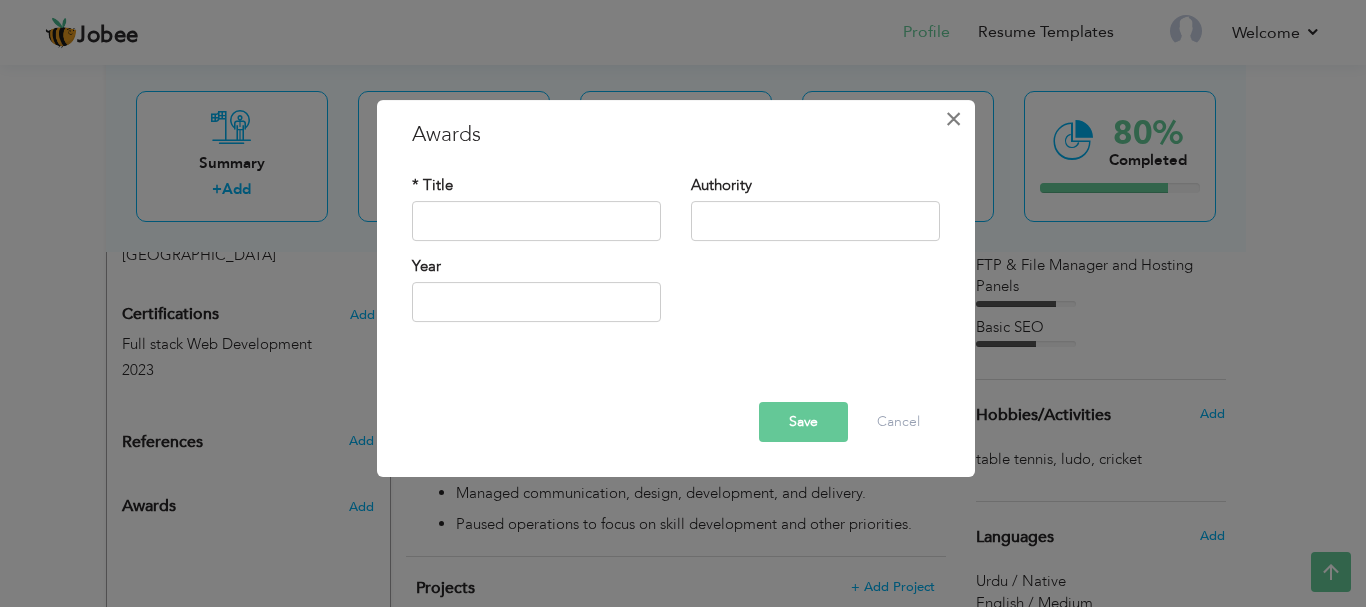 click on "×" at bounding box center [953, 119] 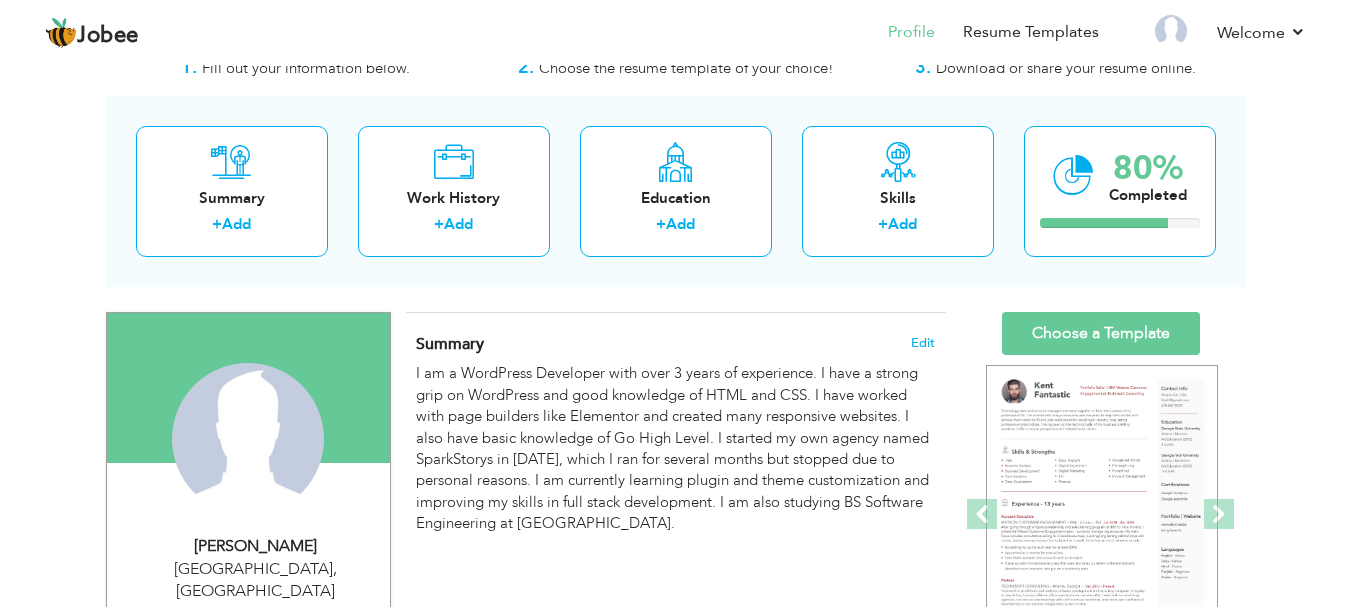 scroll, scrollTop: 70, scrollLeft: 0, axis: vertical 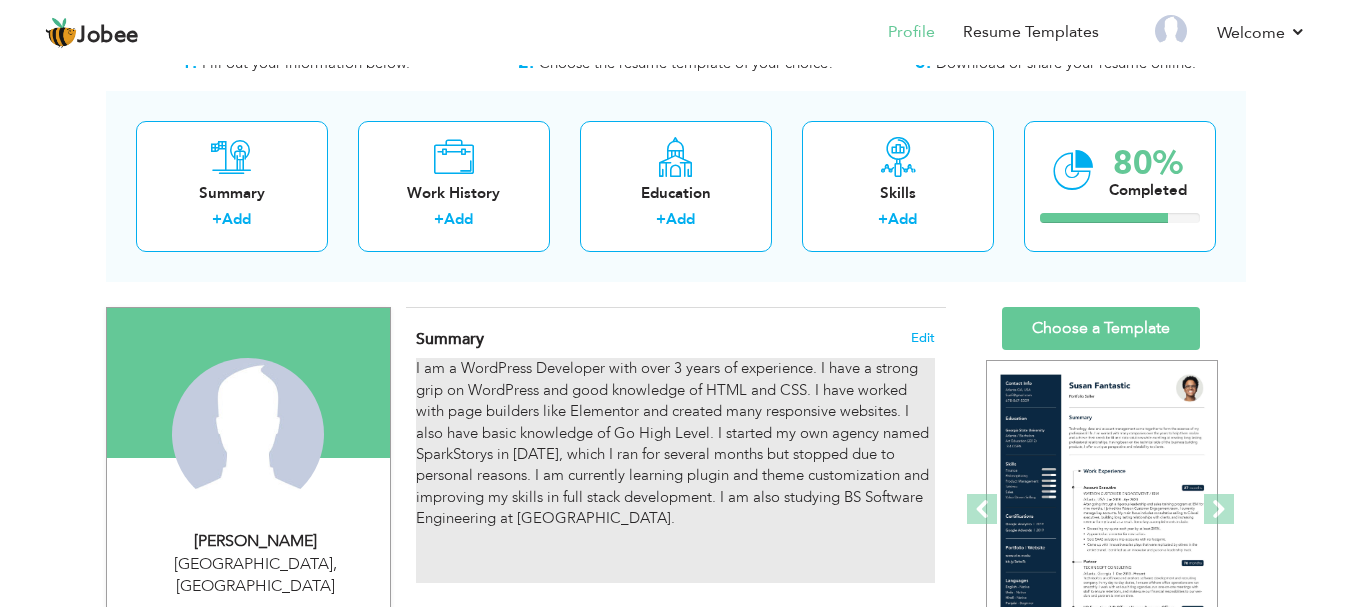 click on "I am a WordPress Developer with over 3 years of experience. I have a strong grip on WordPress and good knowledge of HTML and CSS. I have worked with page builders like Elementor and created many responsive websites. I also have basic knowledge of Go High Level. I started my own agency named SparkStorys in 2024, which I ran for several months but stopped due to personal reasons. I am currently learning plugin and theme customization and improving my skills in full stack development. I am also studying BS Software Engineering at Virtual University." at bounding box center (675, 443) 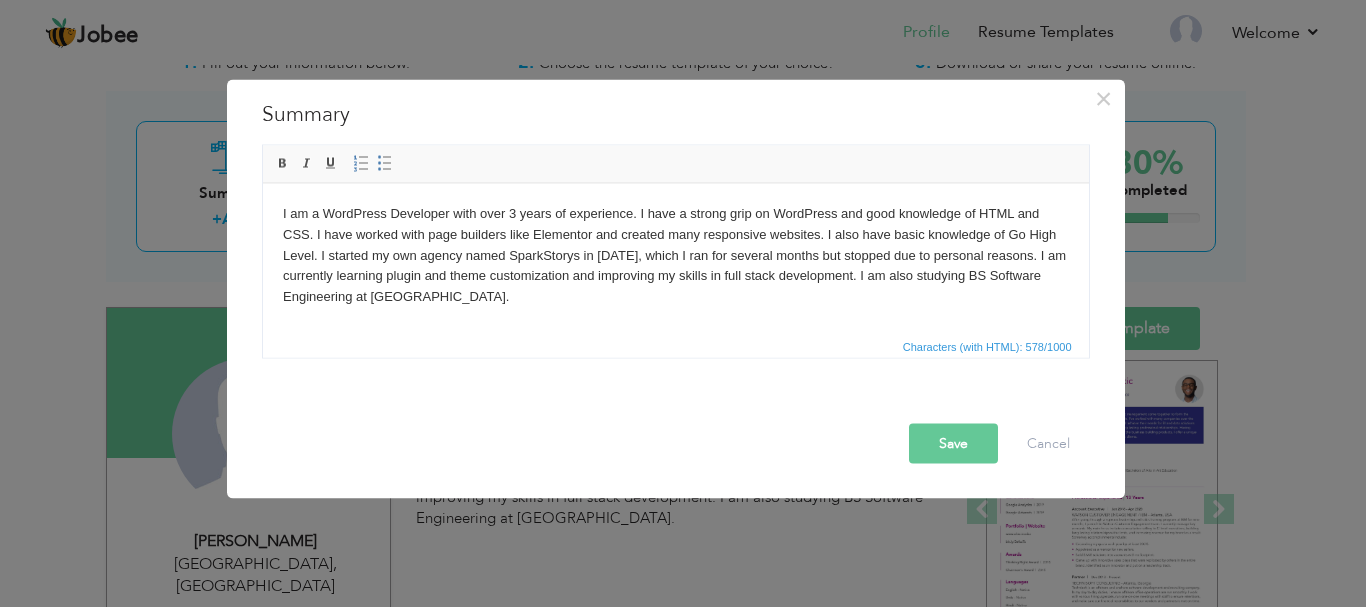 click on "I am a WordPress Developer with over 3 years of experience. I have a strong grip on WordPress and good knowledge of HTML and CSS. I have worked with page builders like Elementor and created many responsive websites. I also have basic knowledge of Go High Level. I started my own agency named SparkStorys in 2024, which I ran for several months but stopped due to personal reasons. I am currently learning plugin and theme customization and improving my skills in full stack development. I am also studying BS Software Engineering at Virtual University." at bounding box center [675, 255] 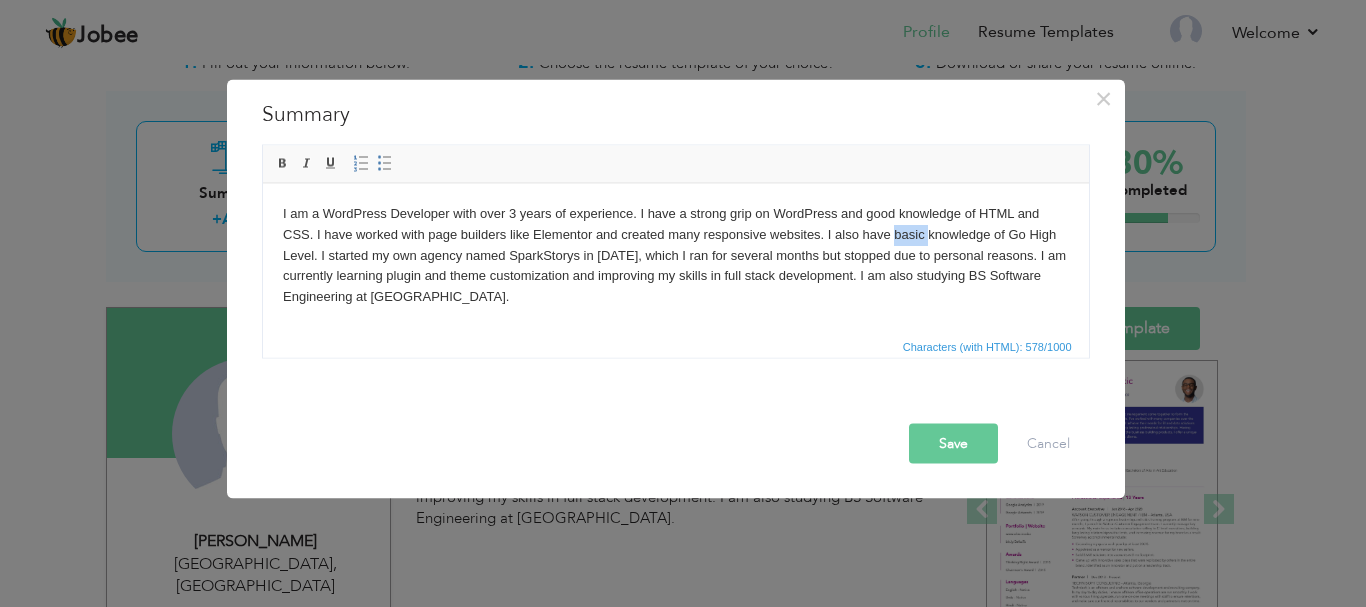 click on "I am a WordPress Developer with over 3 years of experience. I have a strong grip on WordPress and good knowledge of HTML and CSS. I have worked with page builders like Elementor and created many responsive websites. I also have basic knowledge of Go High Level. I started my own agency named SparkStorys in 2024, which I ran for several months but stopped due to personal reasons. I am currently learning plugin and theme customization and improving my skills in full stack development. I am also studying BS Software Engineering at Virtual University." at bounding box center [675, 255] 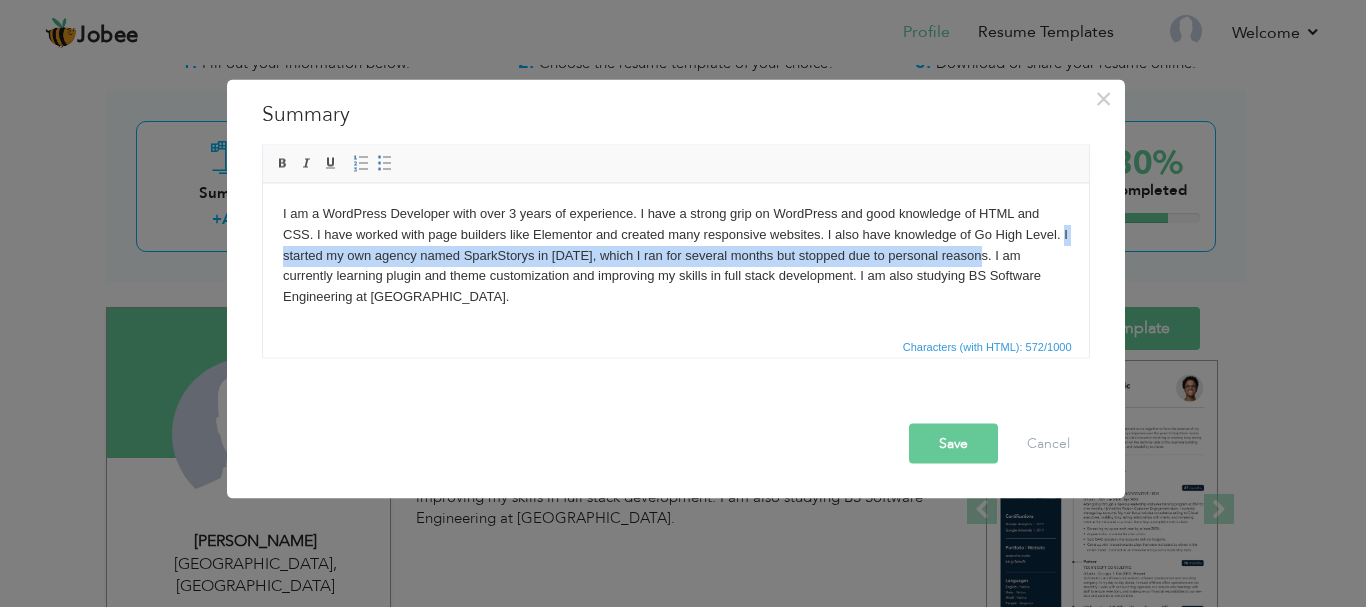 drag, startPoint x: 321, startPoint y: 257, endPoint x: 1023, endPoint y: 262, distance: 702.0178 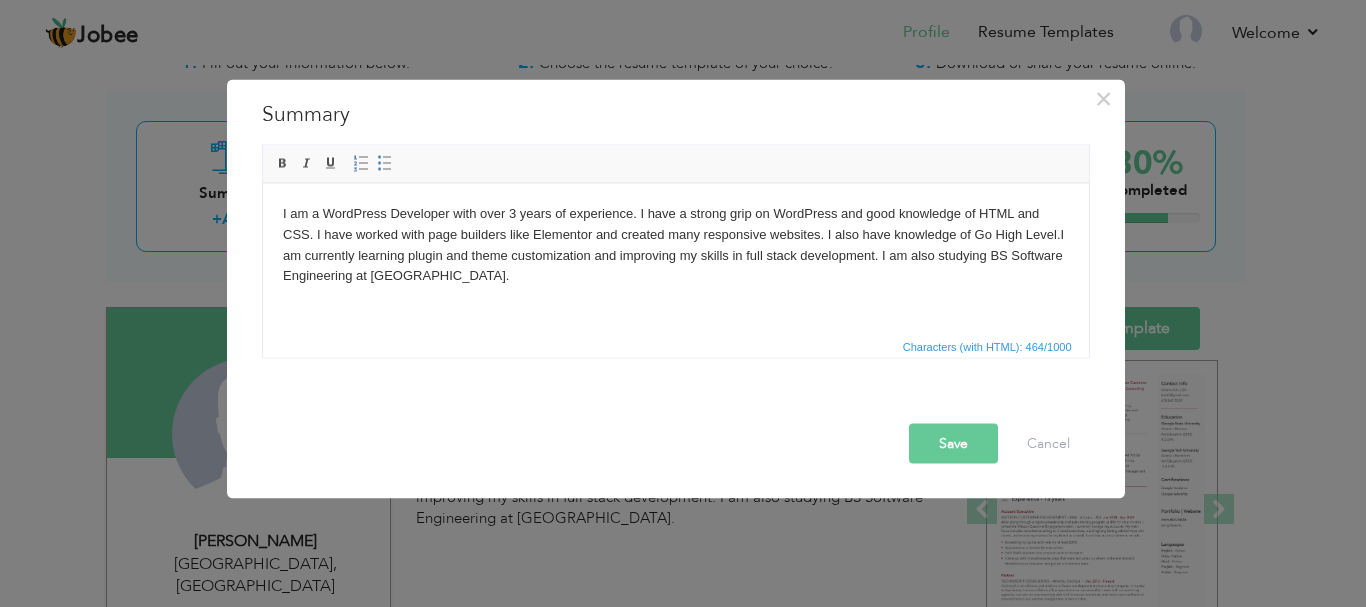 click on "Save" at bounding box center (953, 443) 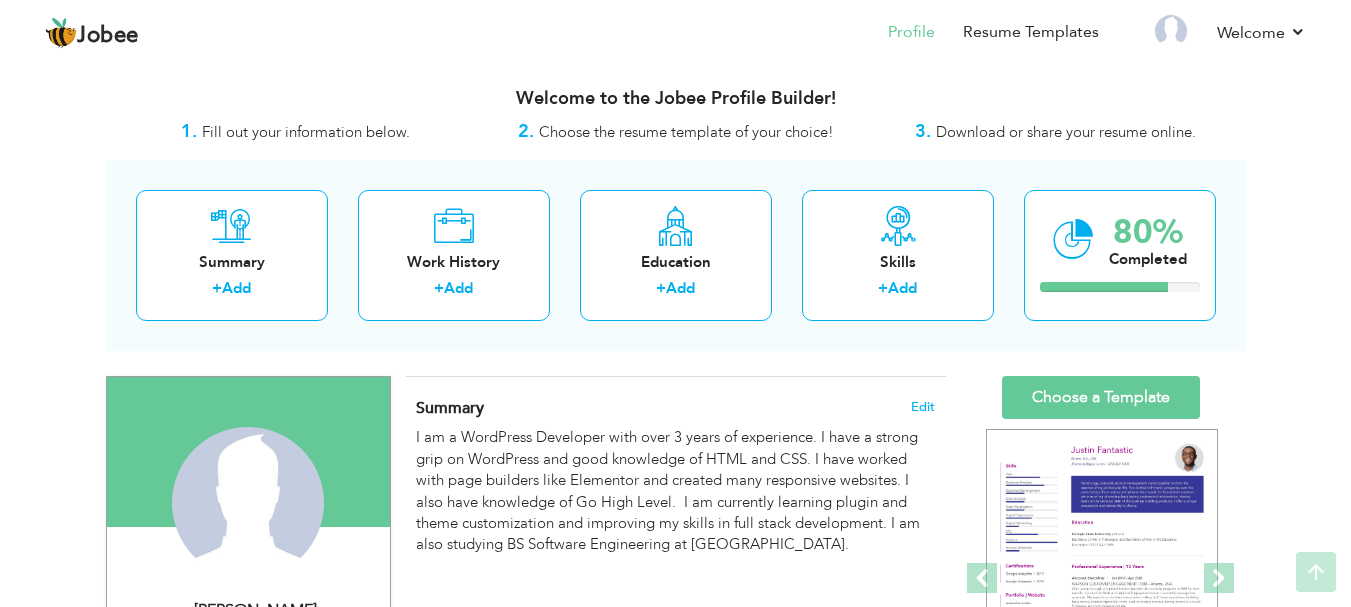 scroll, scrollTop: 0, scrollLeft: 0, axis: both 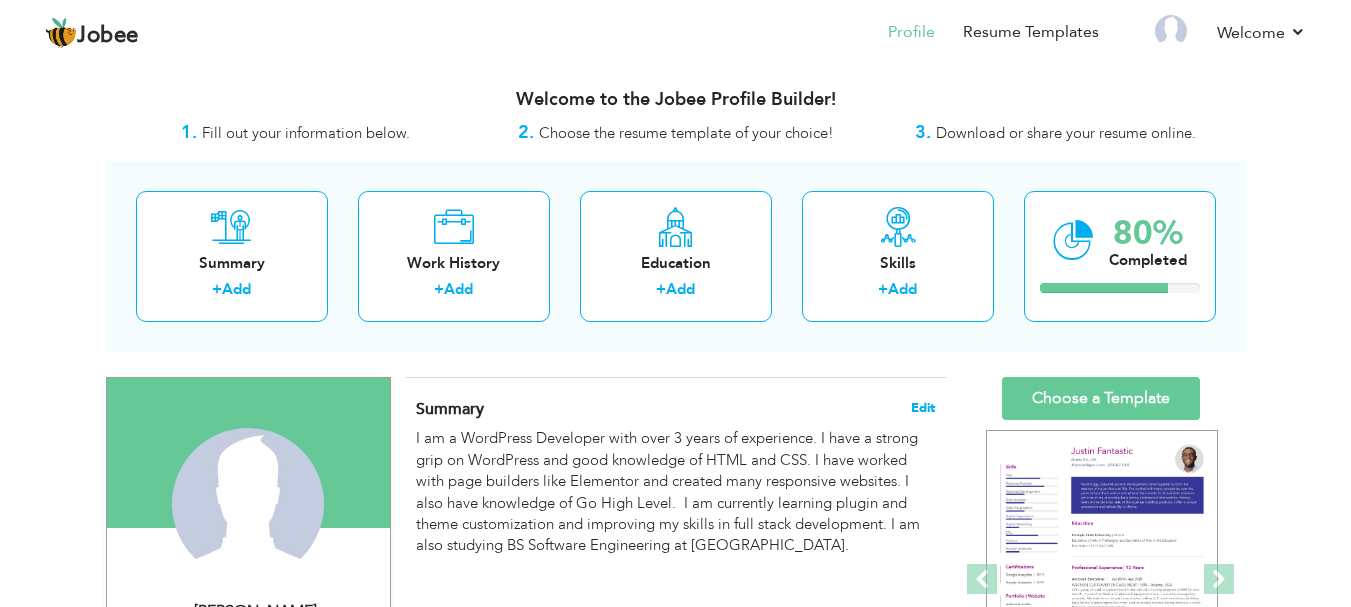 click on "Edit" at bounding box center (923, 408) 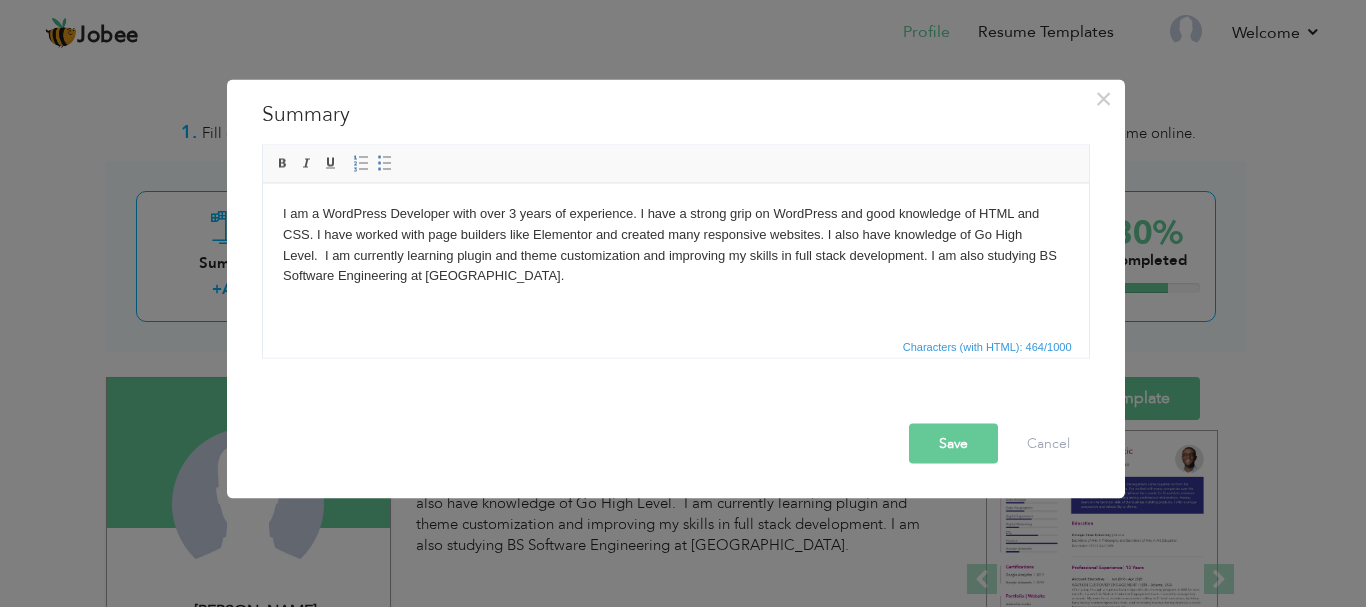 click on "I am a WordPress Developer with over 3 years of experience. I have a strong grip on WordPress and good knowledge of HTML and CSS. I have worked with page builders like Elementor and created many responsive websites. I also have knowledge of Go High Level.  I am currently learning plugin and theme customization and improving my skills in full stack development. I am also studying BS Software Engineering at Virtual University." at bounding box center (675, 244) 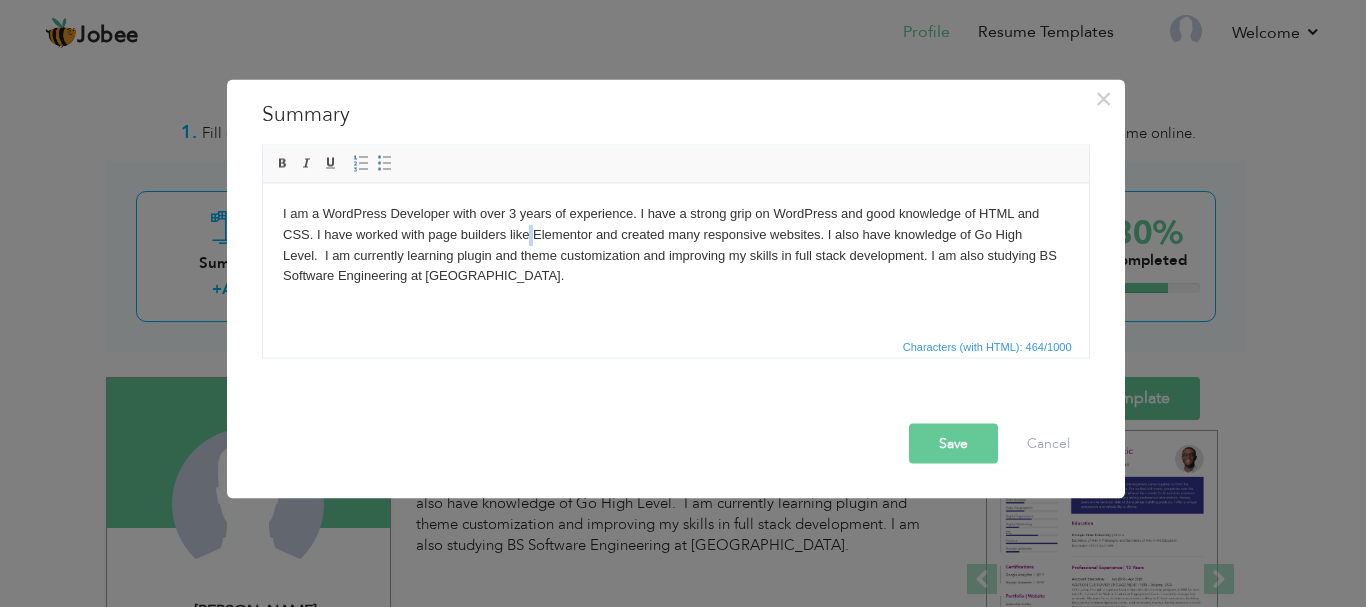 click on "I am a WordPress Developer with over 3 years of experience. I have a strong grip on WordPress and good knowledge of HTML and CSS. I have worked with page builders like Elementor and created many responsive websites. I also have knowledge of Go High Level.  I am currently learning plugin and theme customization and improving my skills in full stack development. I am also studying BS Software Engineering at Virtual University." at bounding box center (675, 244) 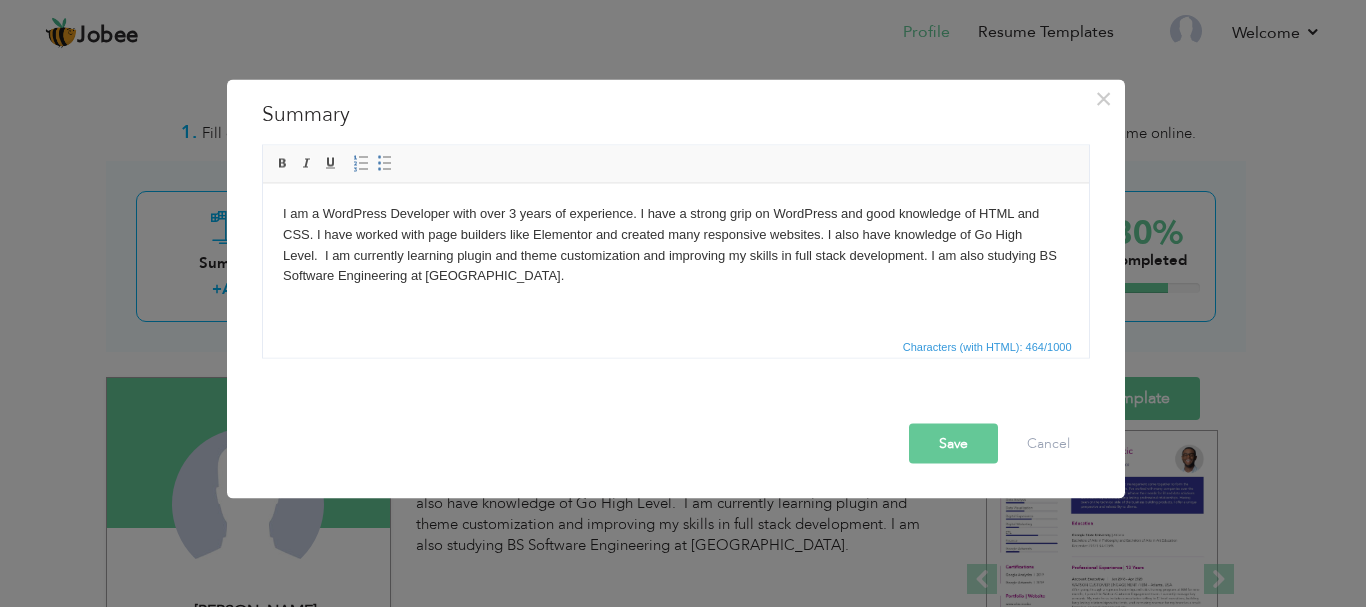 click on "I am a WordPress Developer with over 3 years of experience. I have a strong grip on WordPress and good knowledge of HTML and CSS. I have worked with page builders like Elementor and created many responsive websites. I also have knowledge of Go High Level.  I am currently learning plugin and theme customization and improving my skills in full stack development. I am also studying BS Software Engineering at Virtual University." at bounding box center [675, 244] 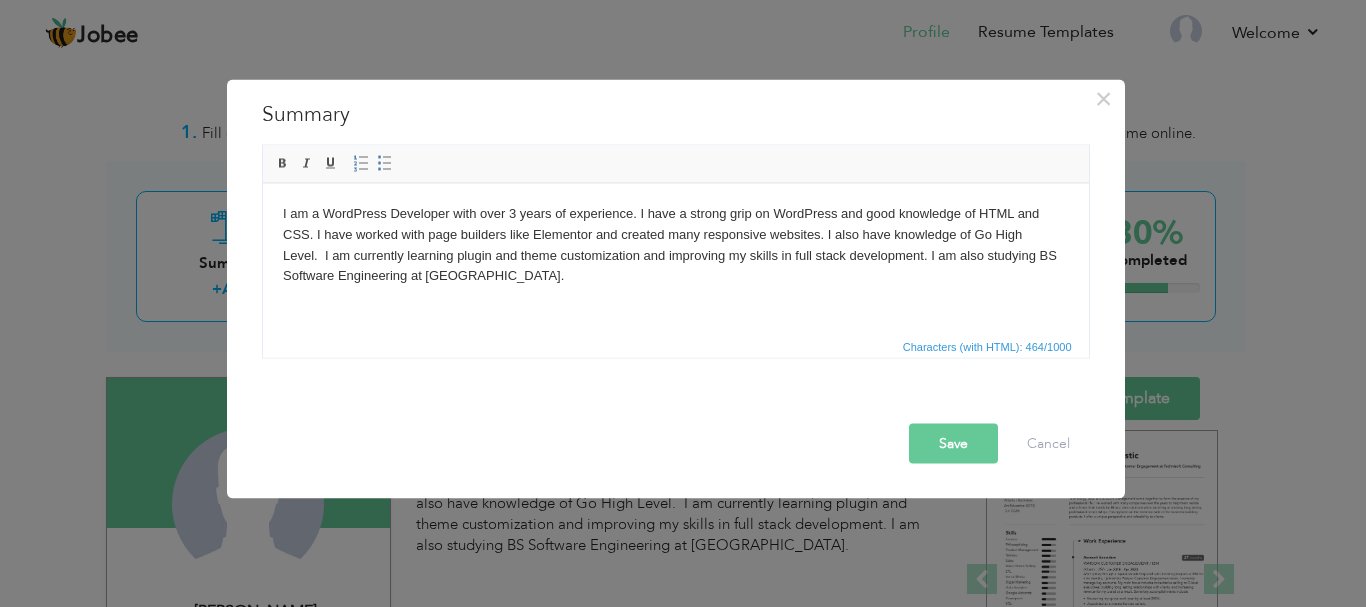 click on "Save" at bounding box center [953, 443] 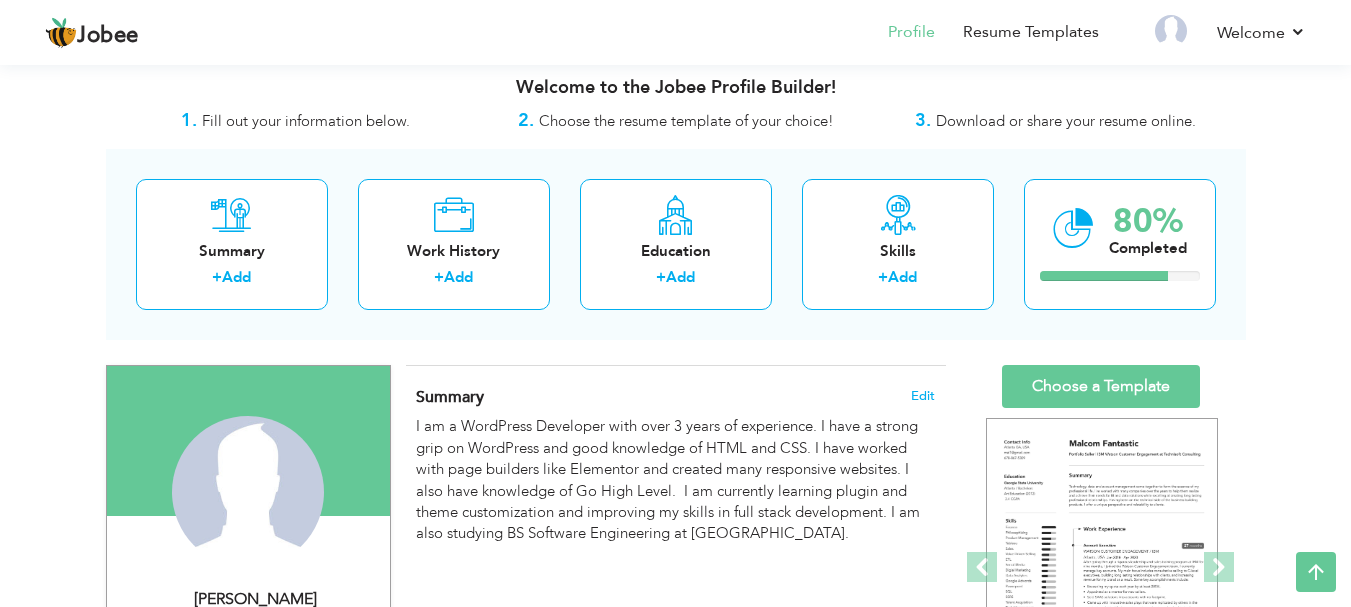 scroll, scrollTop: 0, scrollLeft: 0, axis: both 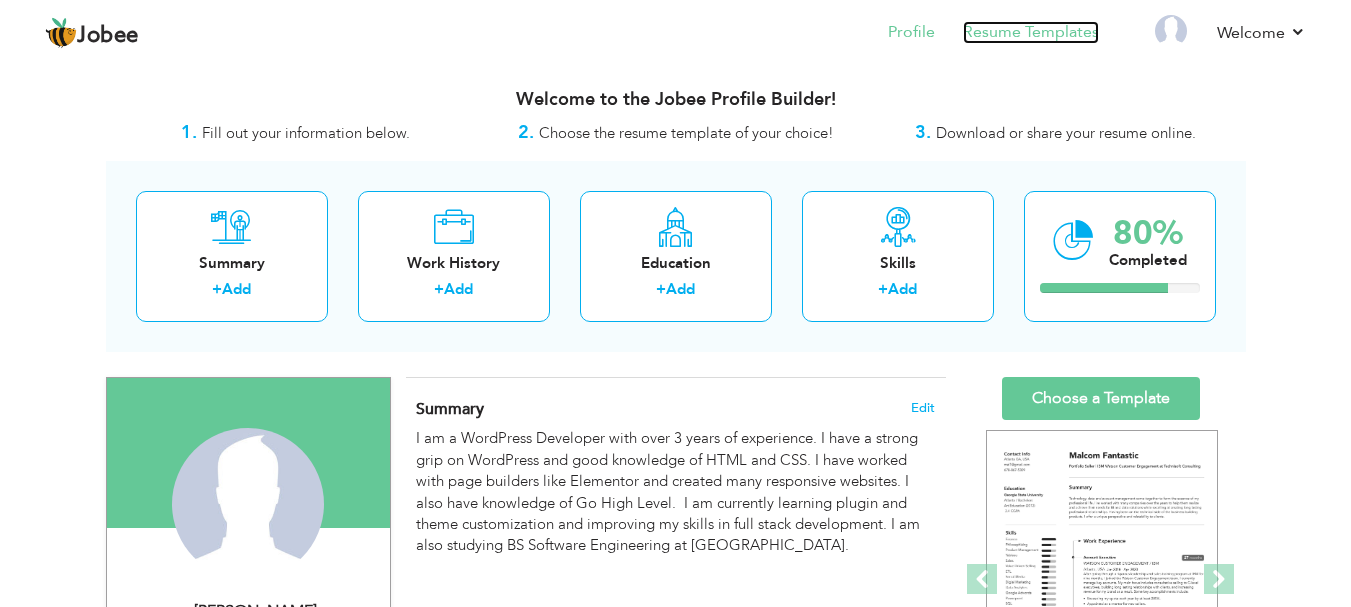click on "Resume Templates" at bounding box center [1031, 32] 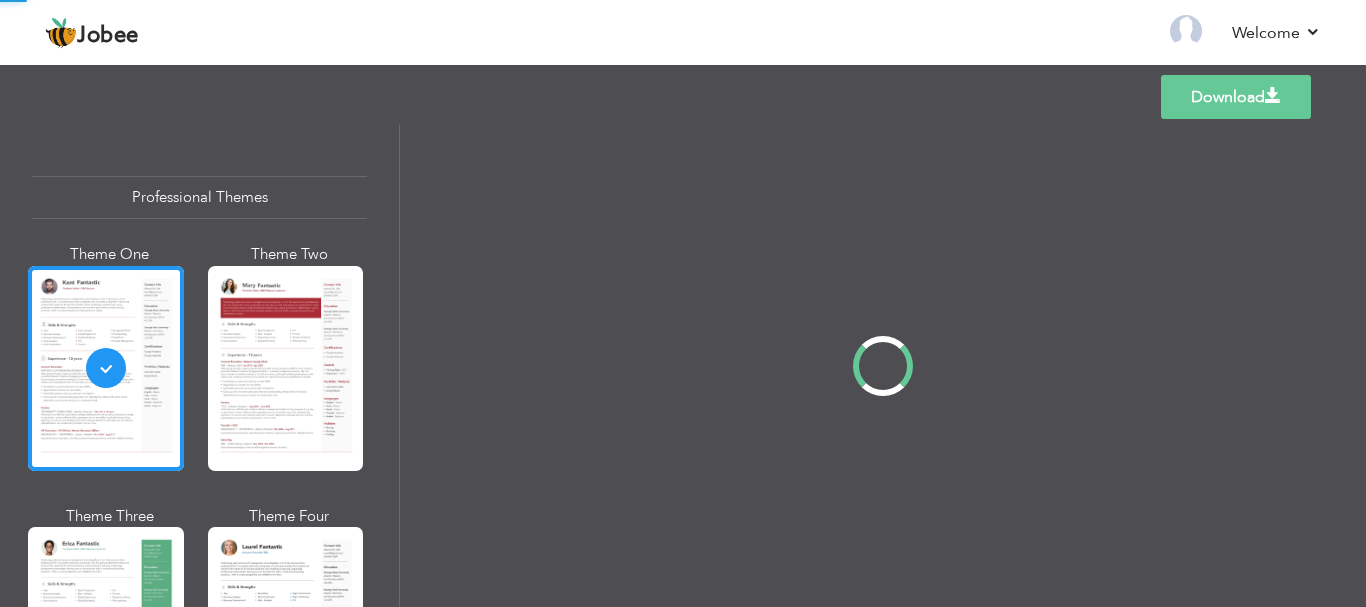 scroll, scrollTop: 0, scrollLeft: 0, axis: both 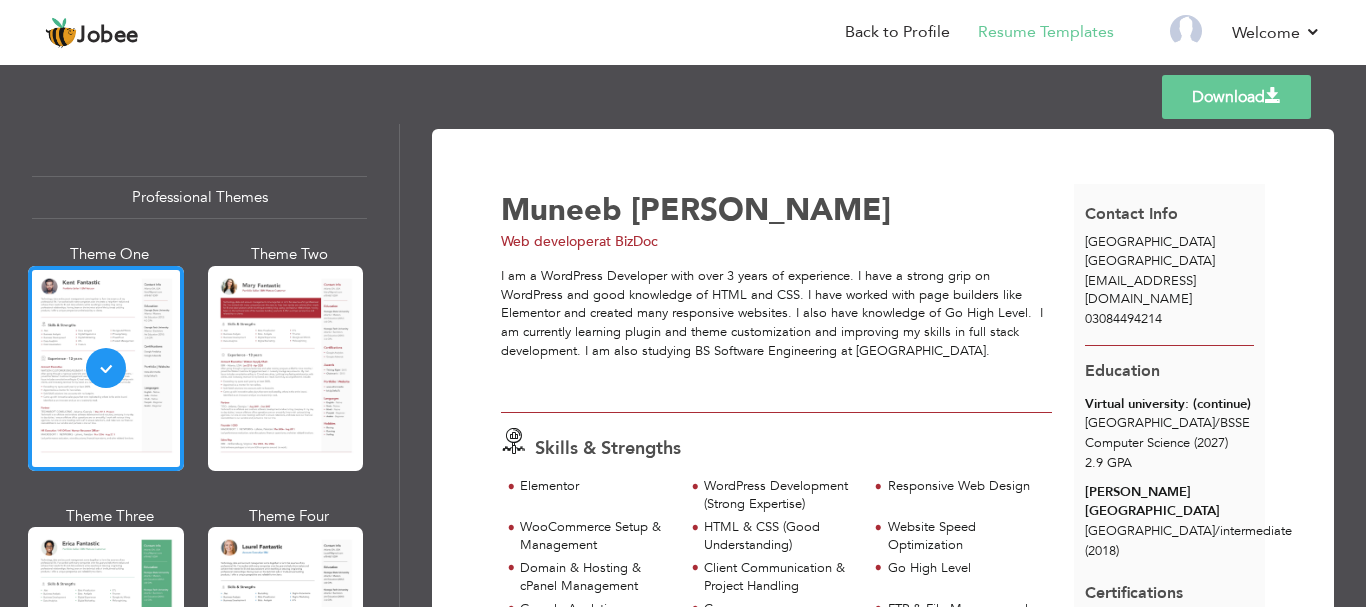 click on "at BizDoc" at bounding box center [628, 241] 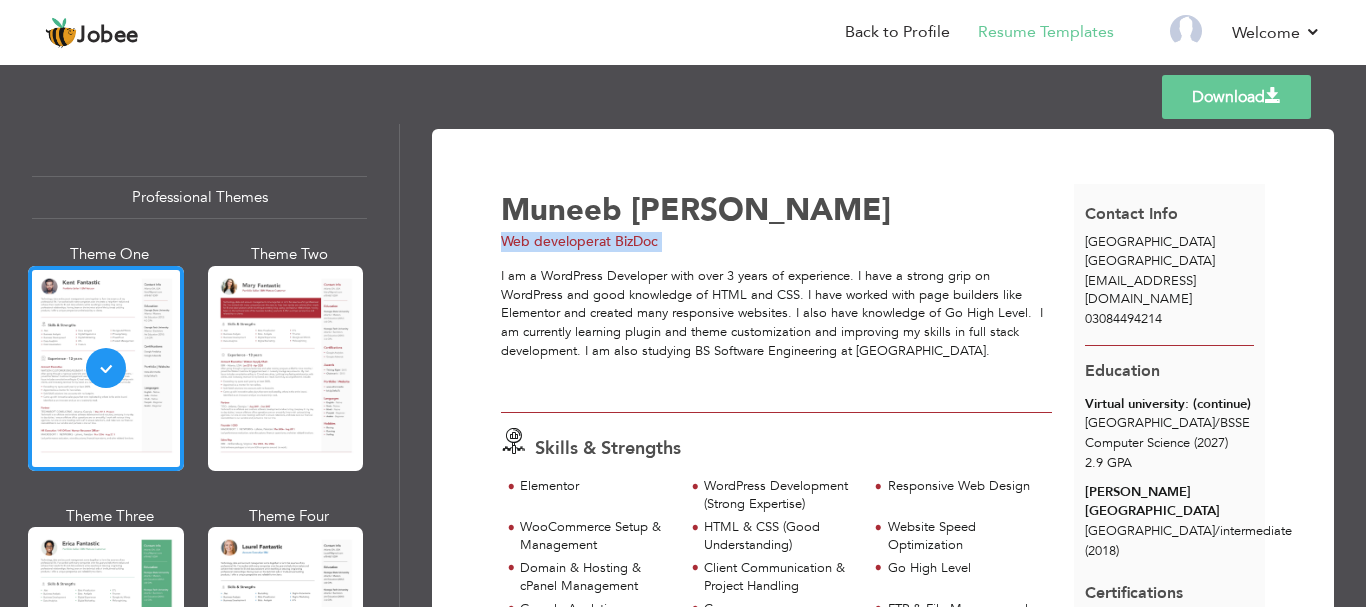 click on "at BizDoc" at bounding box center (628, 241) 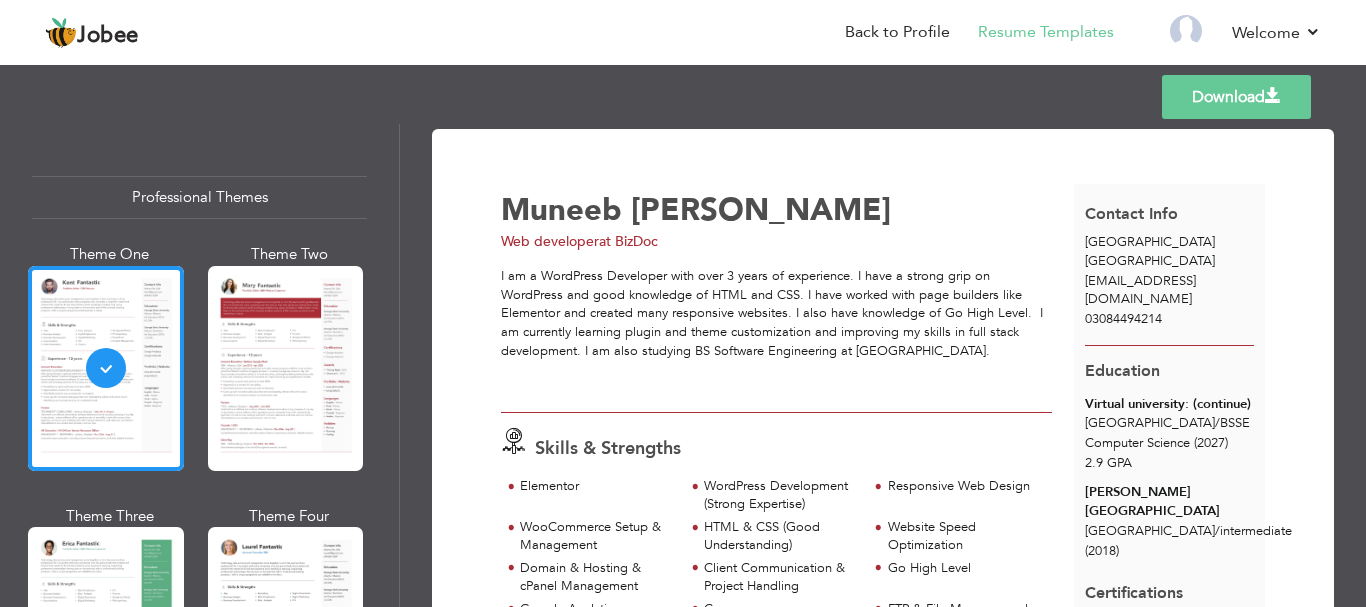 click on "I am a WordPress Developer with over 3 years of experience. I have a strong grip on WordPress and good knowledge of HTML and CSS. I have worked with page builders like Elementor and created many responsive websites. I also have knowledge of Go High Level.  I am currently learning plugin and theme customization and improving my skills in full stack development. I am also studying BS Software Engineering at Virtual University." at bounding box center [776, 313] 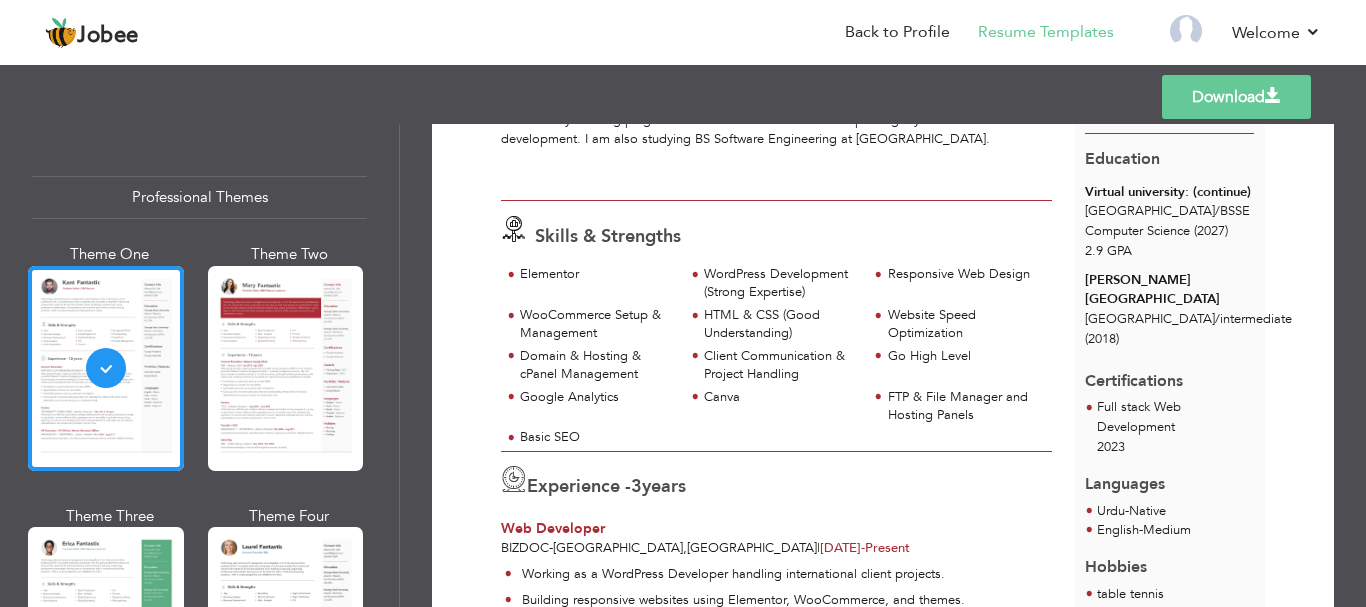 scroll, scrollTop: 218, scrollLeft: 0, axis: vertical 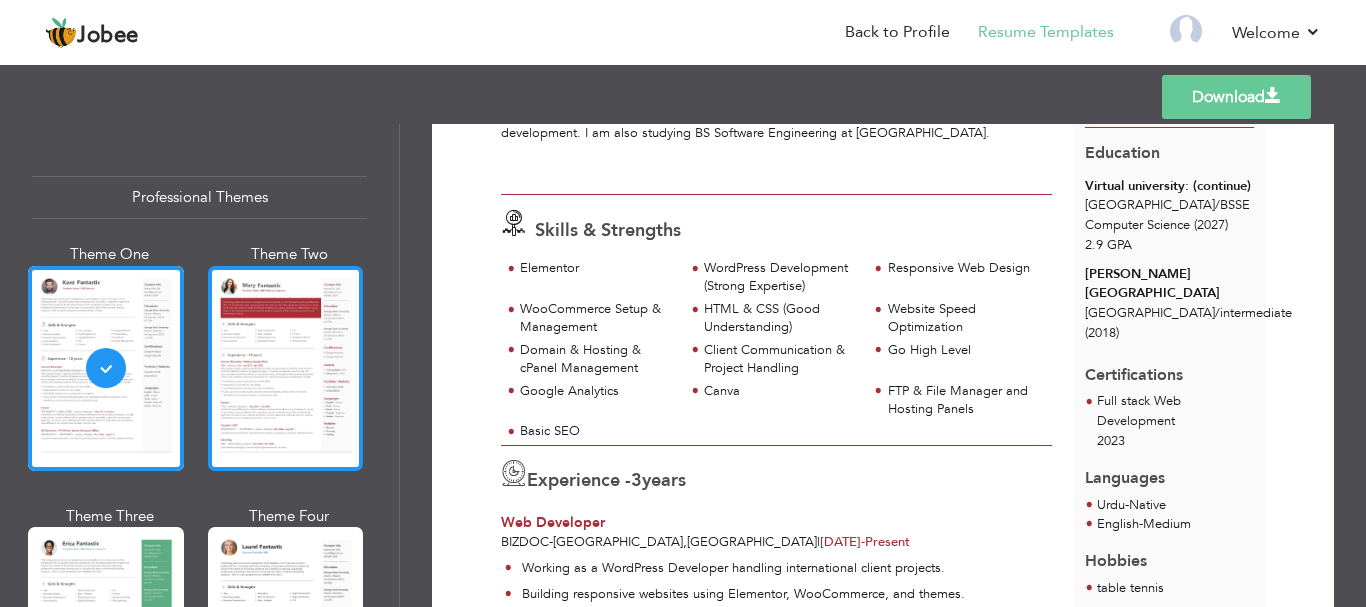 click at bounding box center [286, 368] 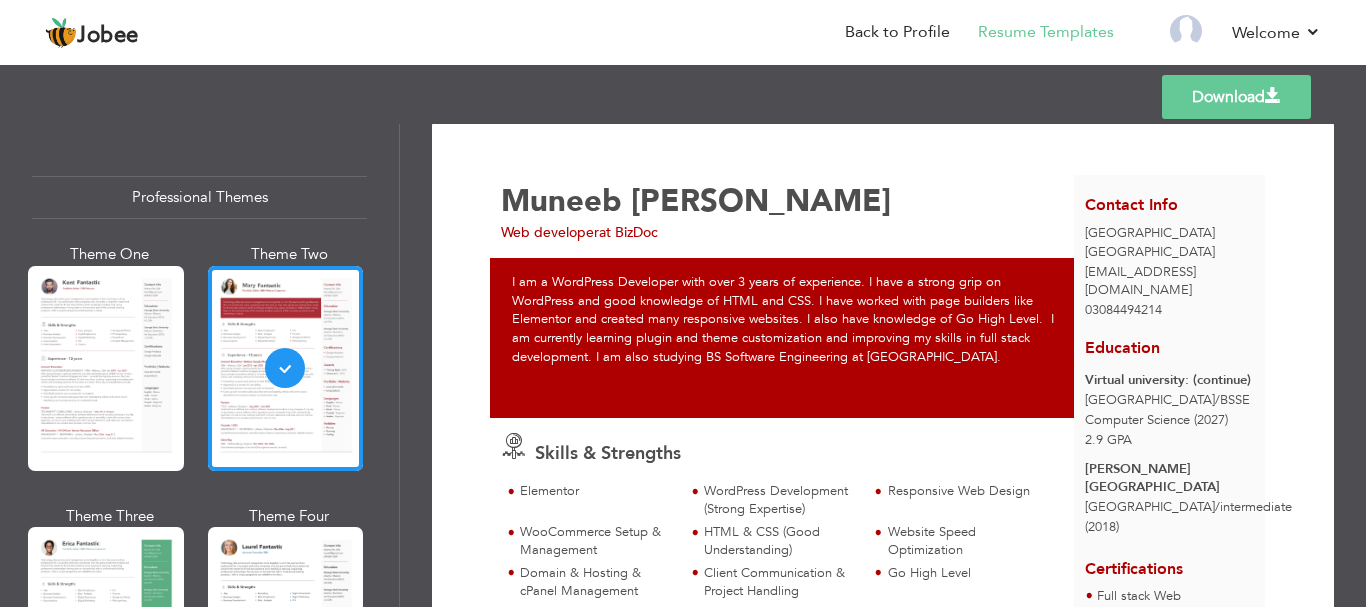scroll, scrollTop: 0, scrollLeft: 0, axis: both 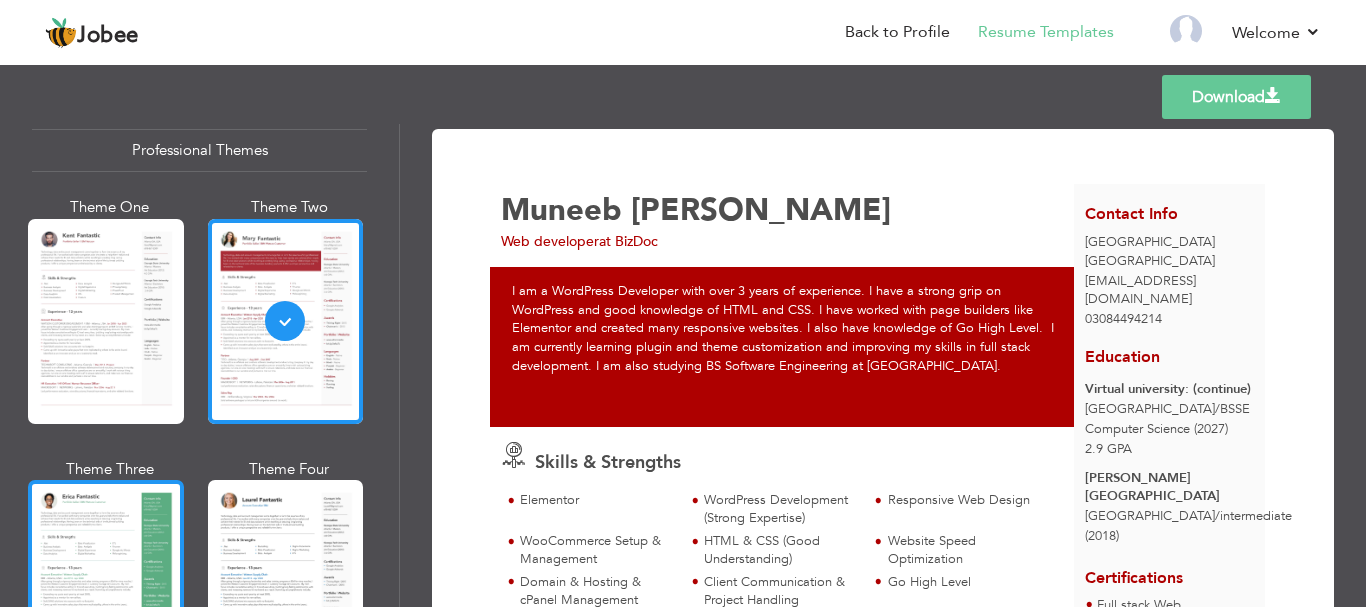 click at bounding box center (106, 582) 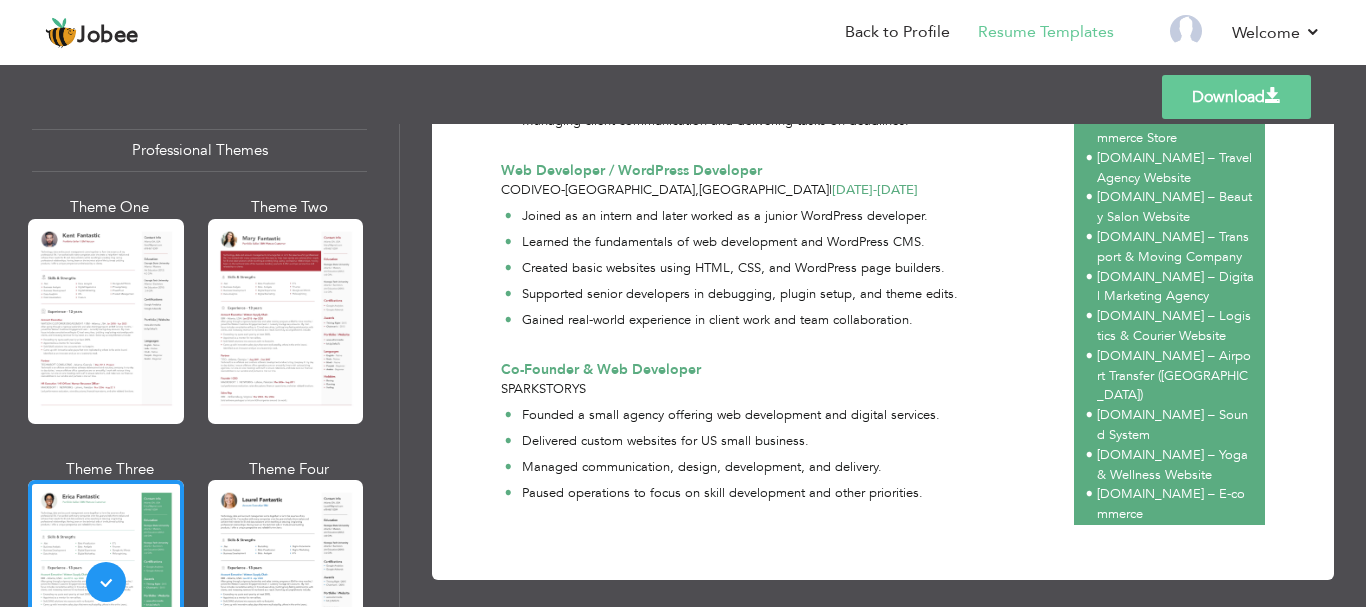 scroll, scrollTop: 811, scrollLeft: 0, axis: vertical 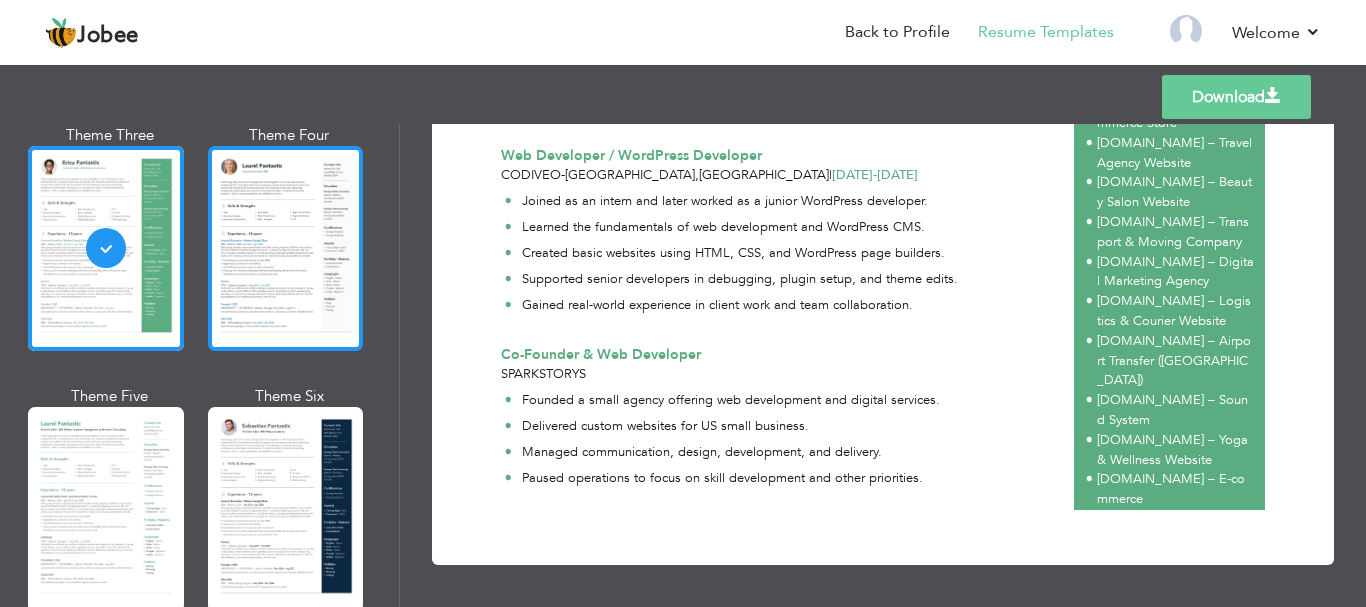 click at bounding box center (286, 248) 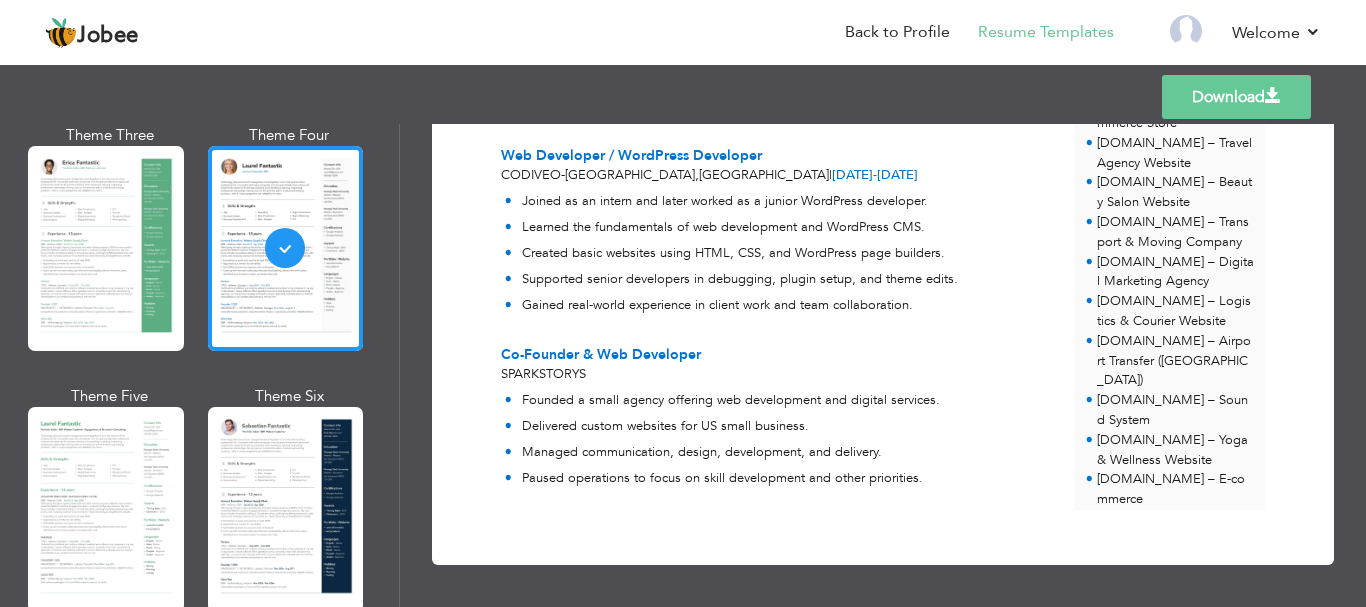scroll, scrollTop: 0, scrollLeft: 0, axis: both 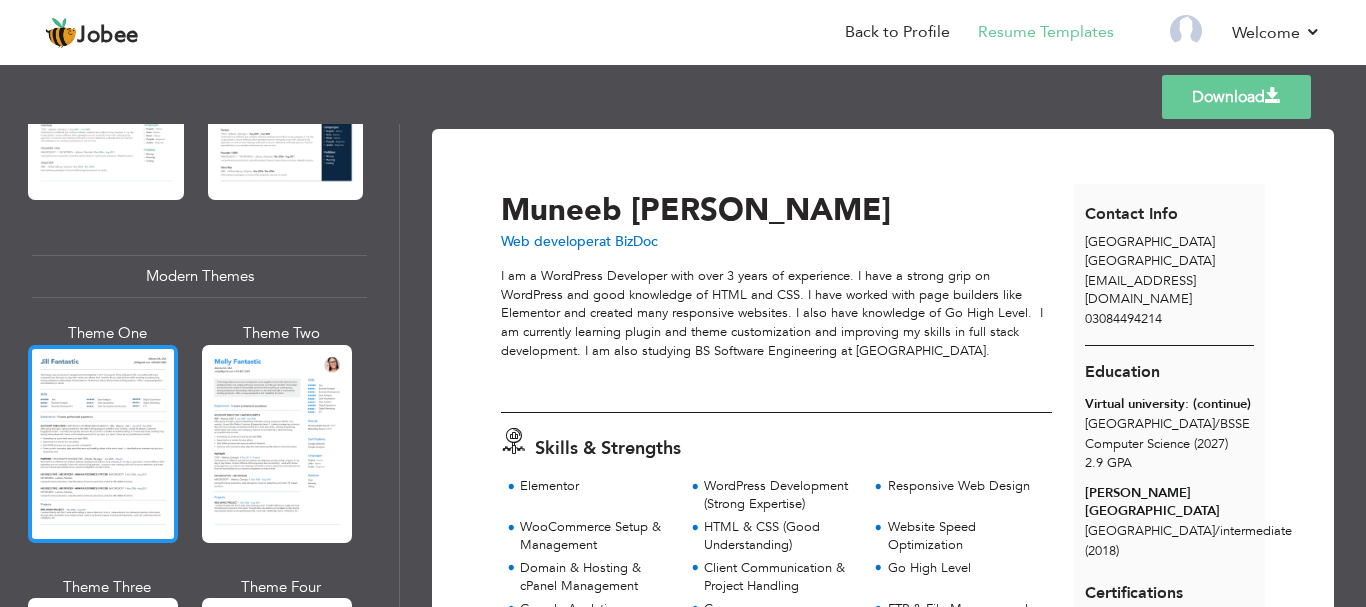 click at bounding box center (103, 444) 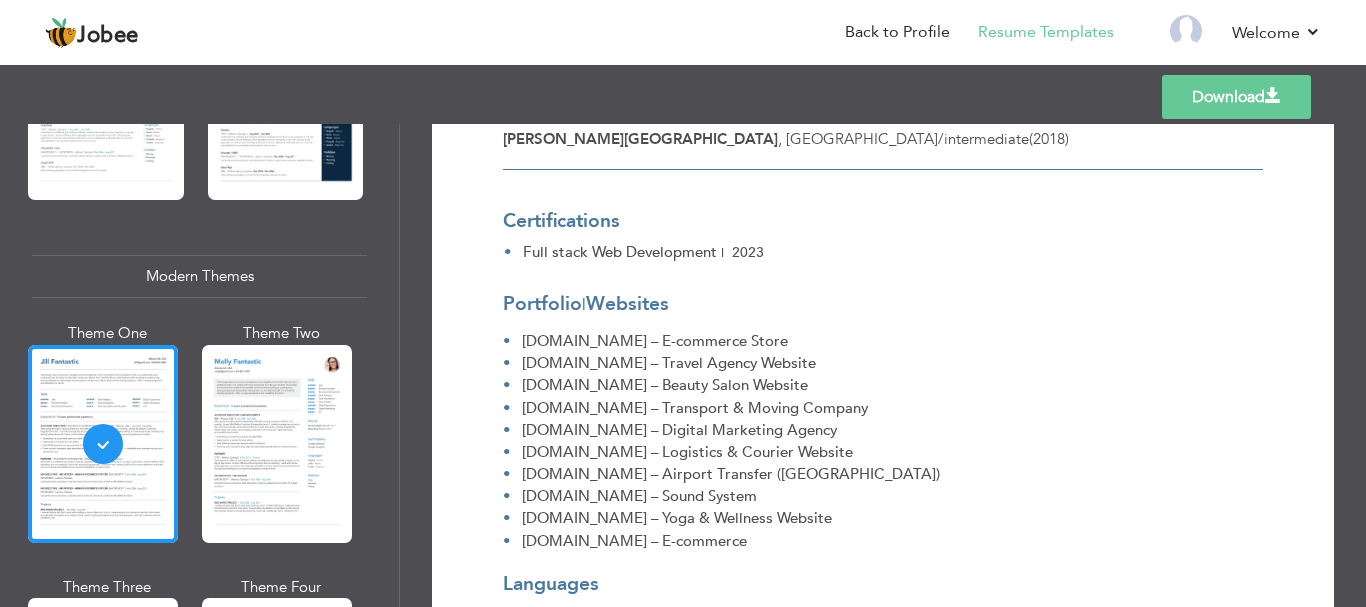 scroll, scrollTop: 1261, scrollLeft: 0, axis: vertical 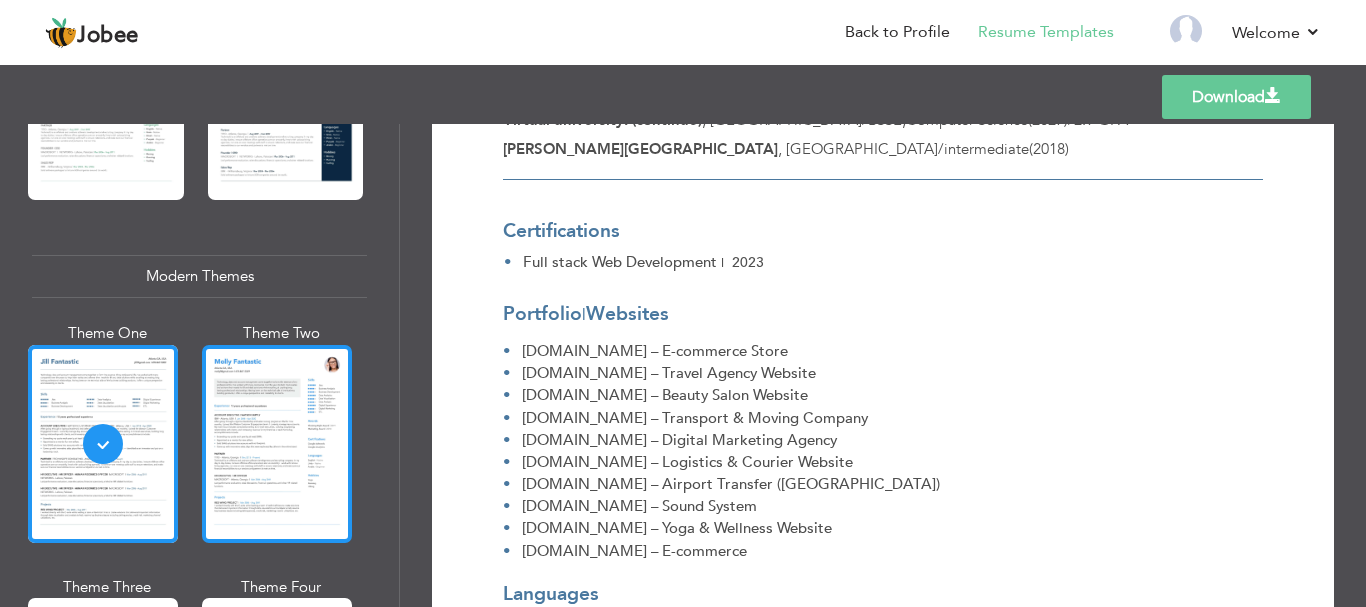 click at bounding box center [277, 444] 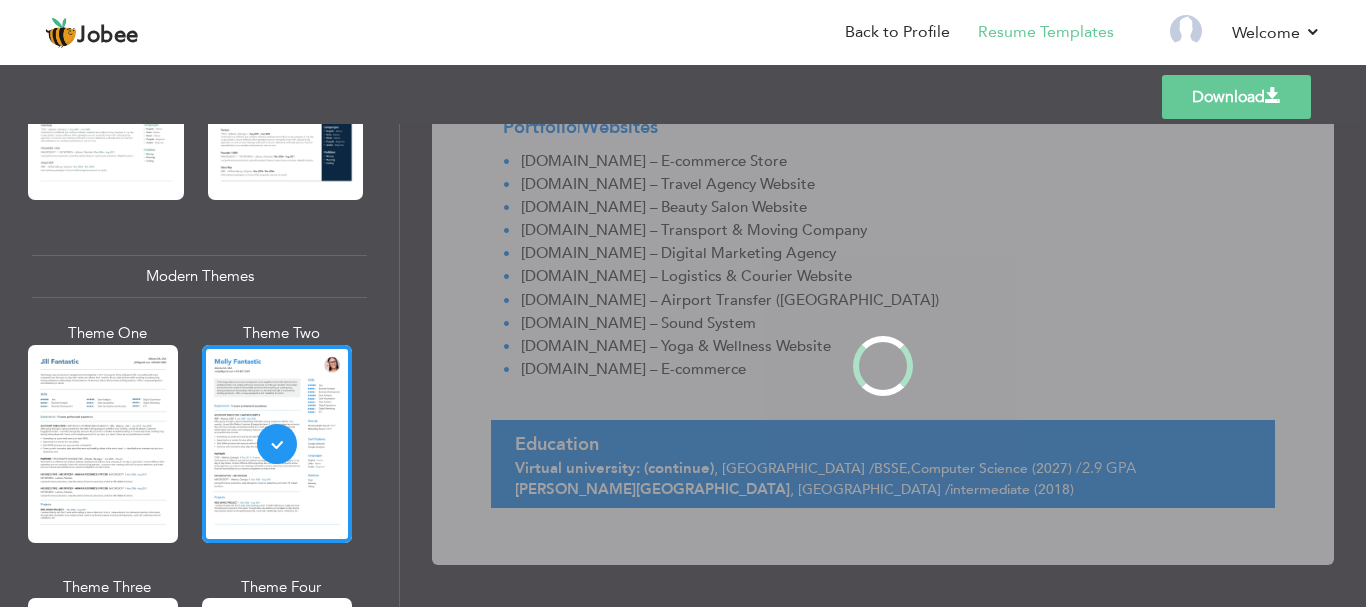 scroll, scrollTop: 0, scrollLeft: 0, axis: both 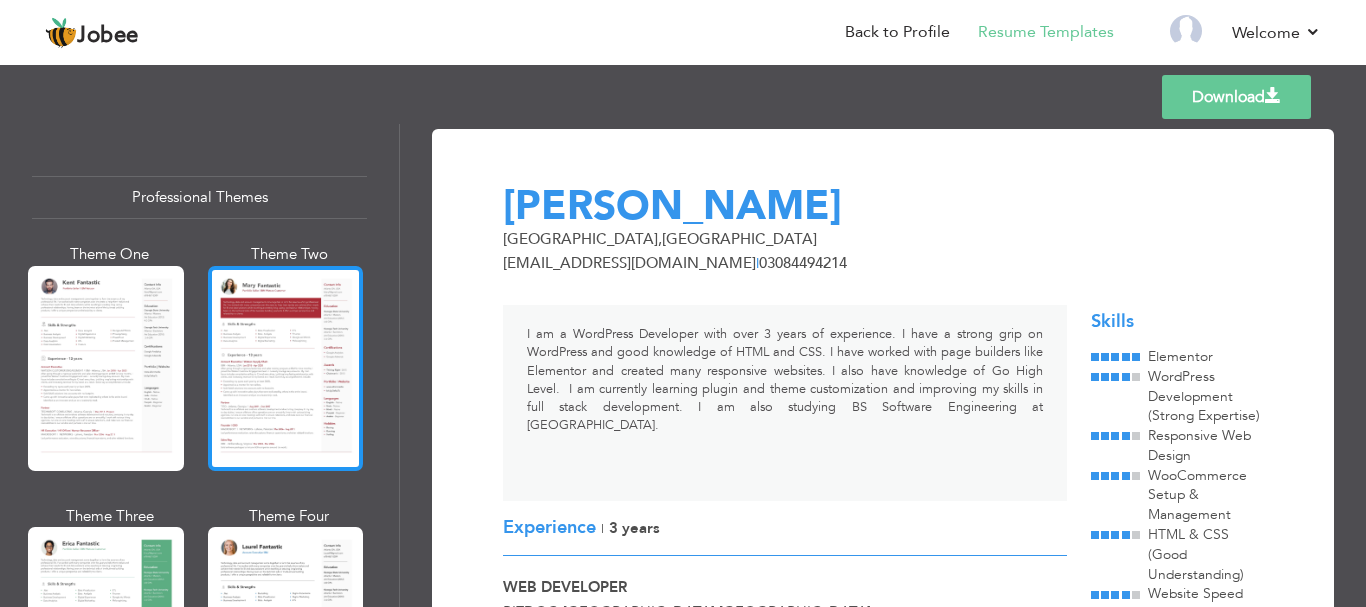 click at bounding box center [286, 368] 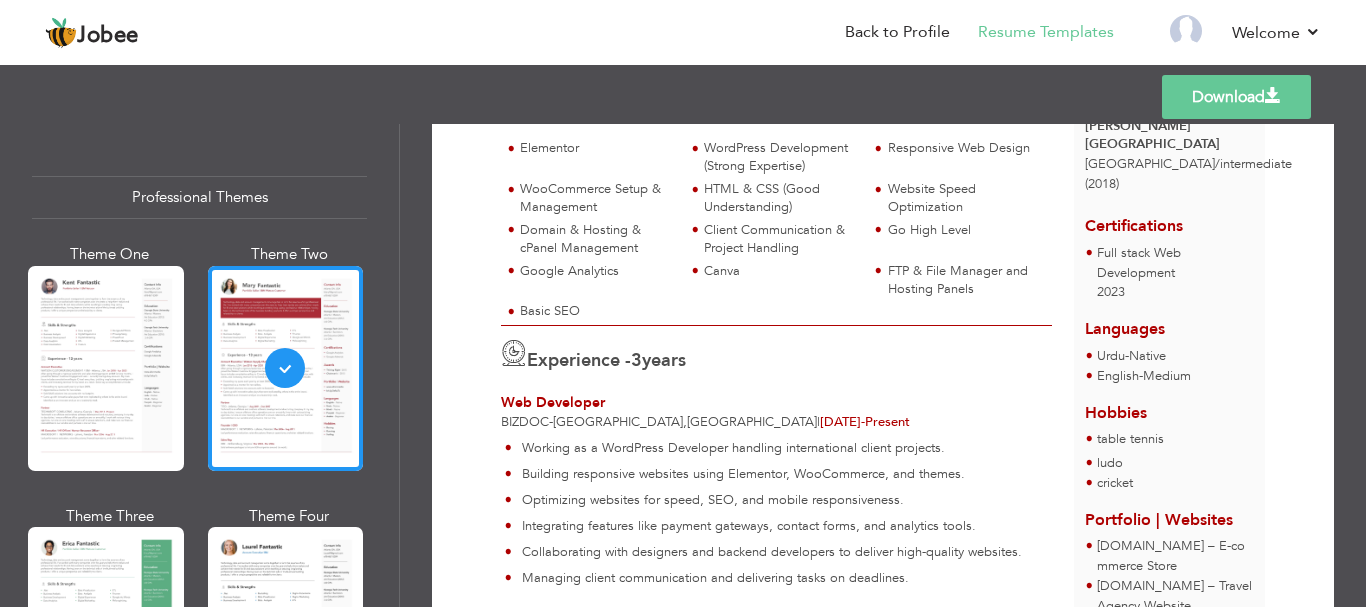 scroll, scrollTop: 288, scrollLeft: 0, axis: vertical 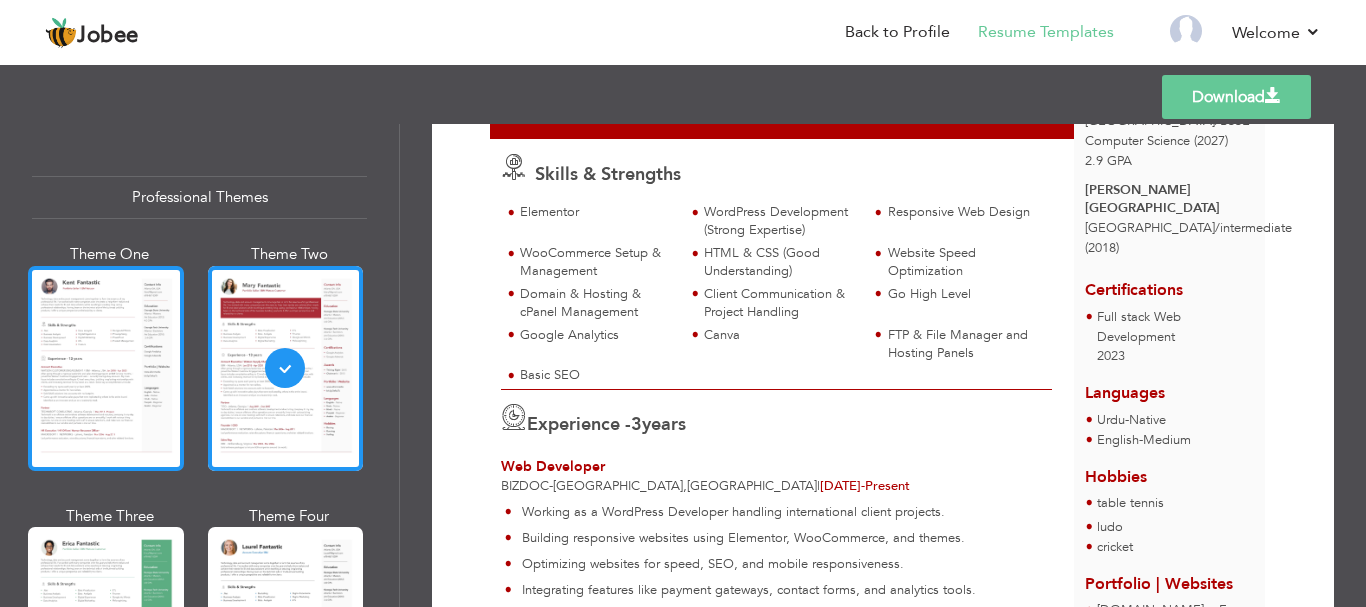 click at bounding box center [106, 368] 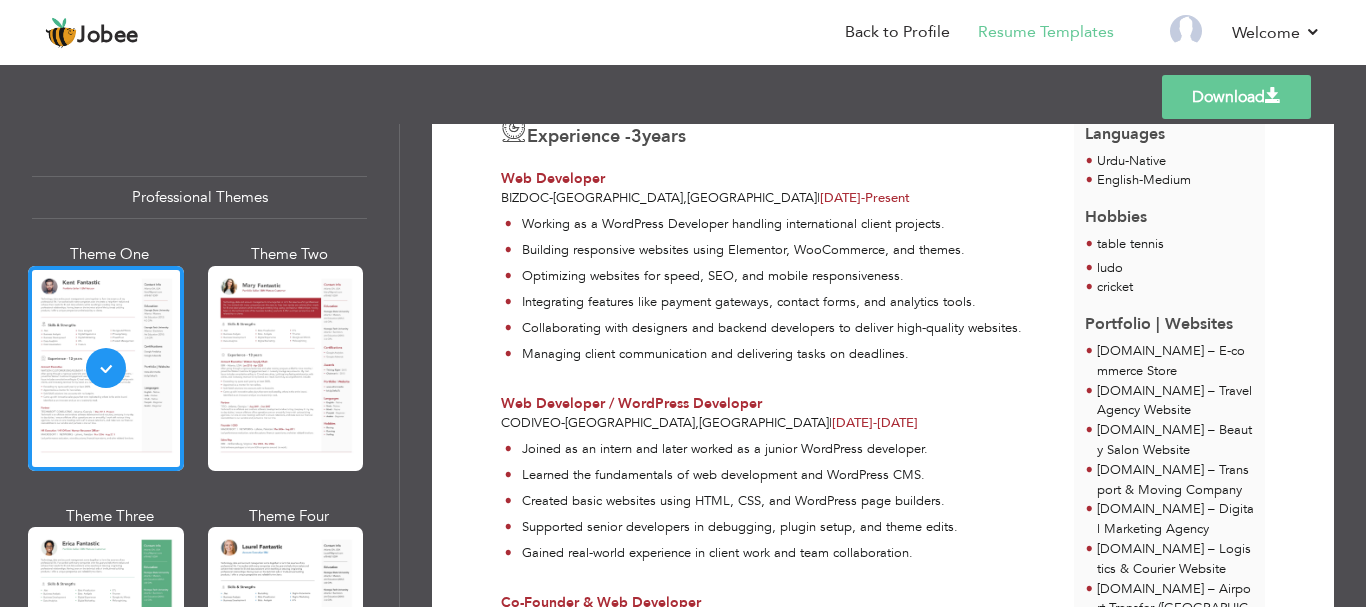 scroll, scrollTop: 0, scrollLeft: 0, axis: both 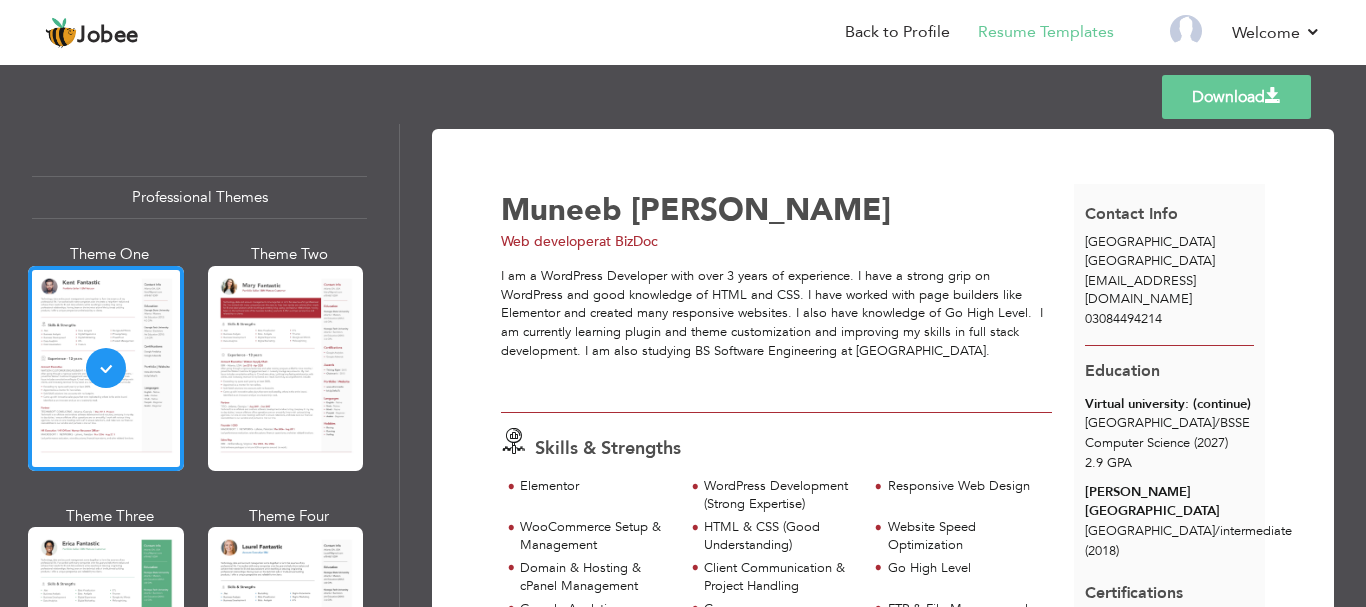 click on "Download" at bounding box center (1236, 97) 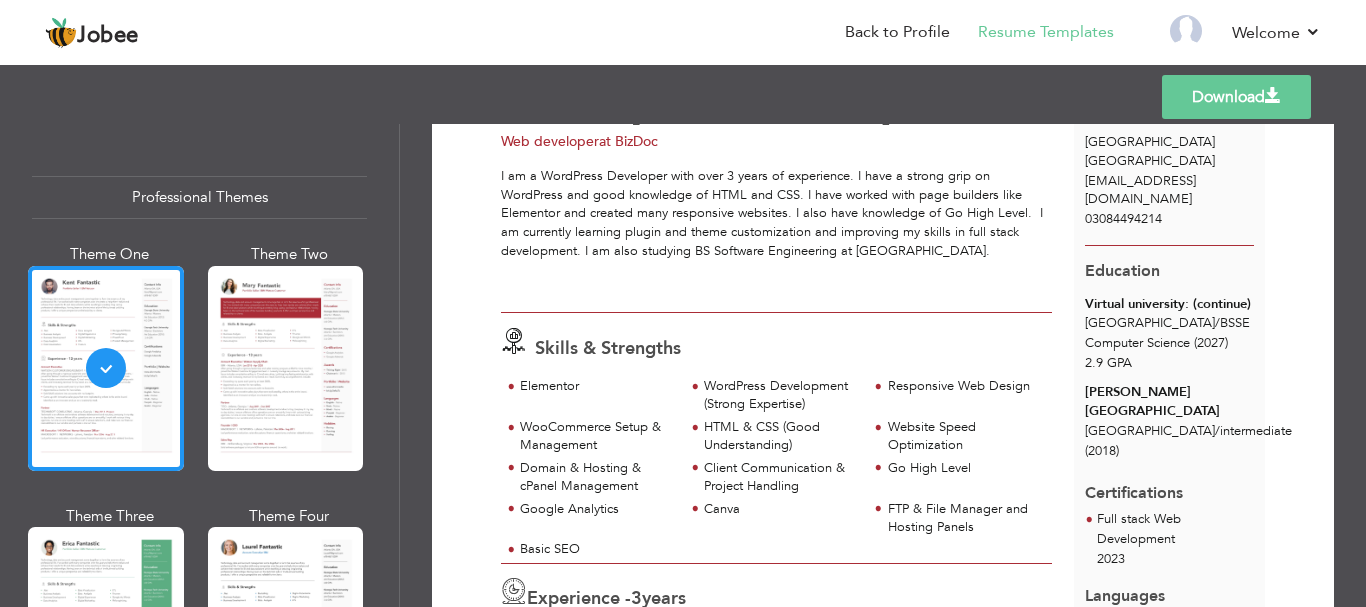 scroll, scrollTop: 0, scrollLeft: 0, axis: both 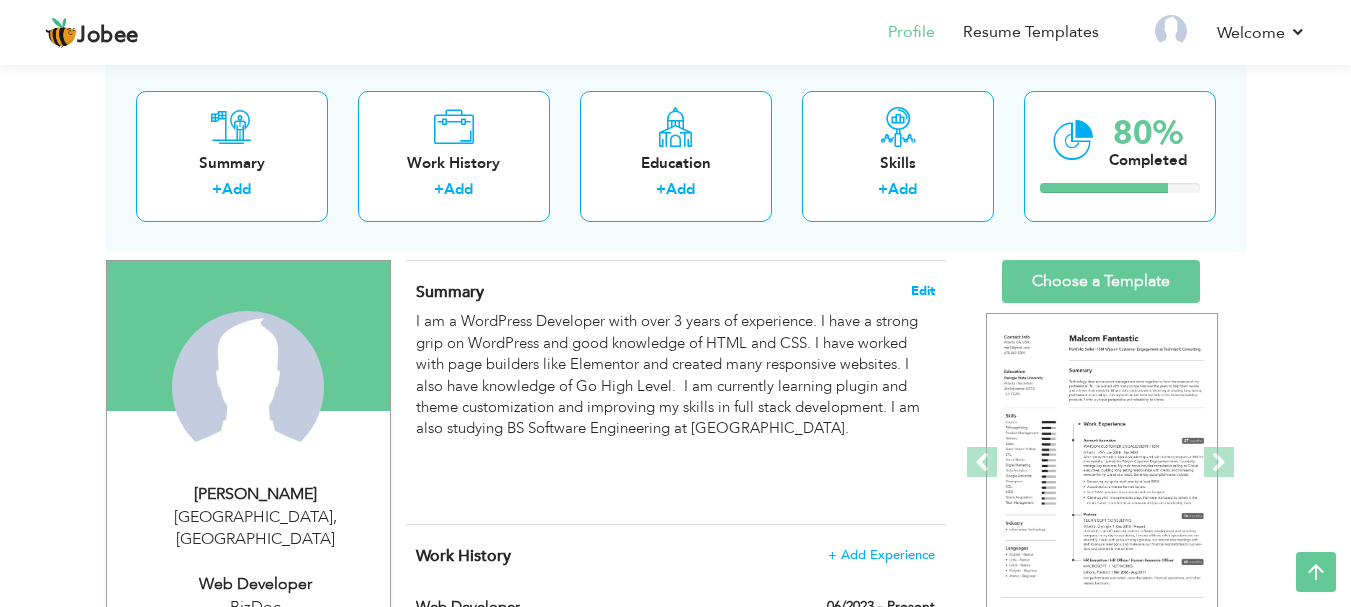 click on "Edit" at bounding box center [923, 291] 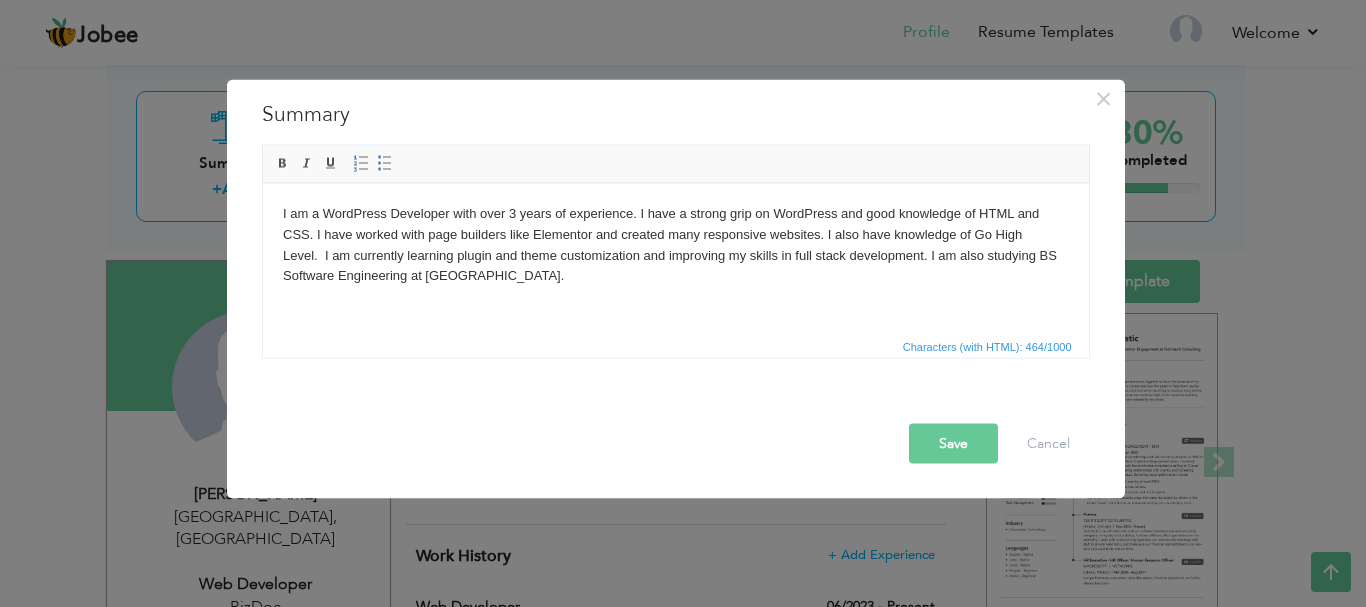 click on "I am a WordPress Developer with over 3 years of experience. I have a strong grip on WordPress and good knowledge of HTML and CSS. I have worked with page builders like Elementor and created many responsive websites. I also have knowledge of Go High Level.  I am currently learning plugin and theme customization and improving my skills in full stack development. I am also studying BS Software Engineering at Virtual University." at bounding box center [675, 244] 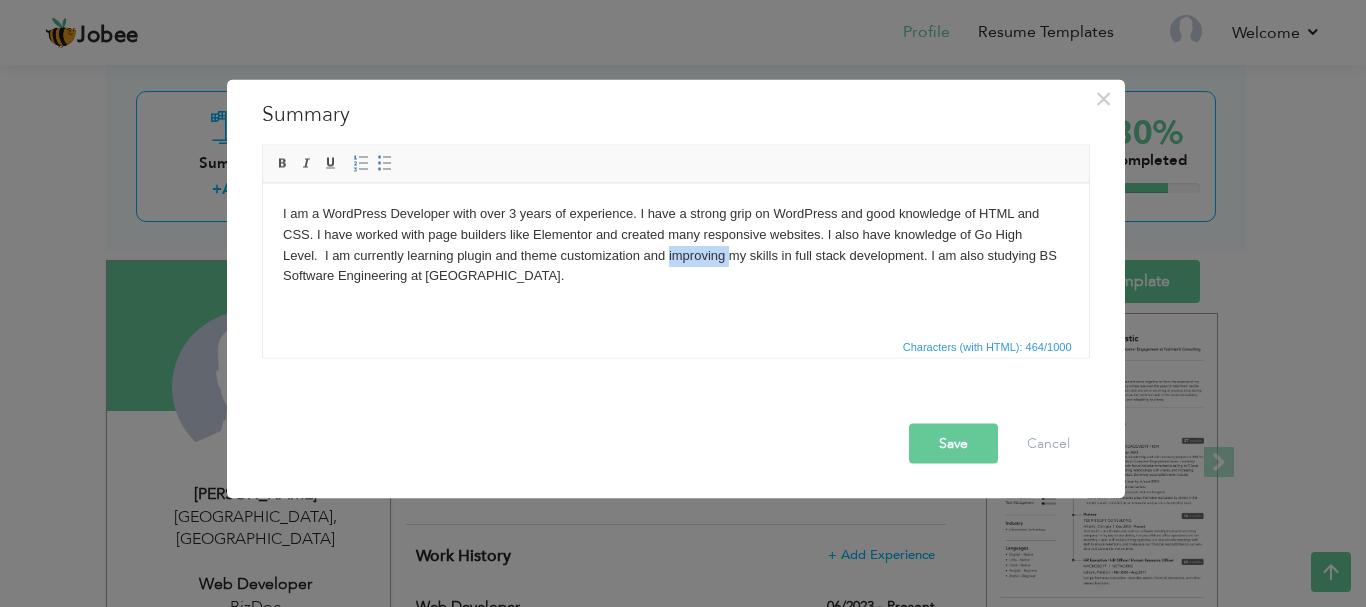 click on "I am a WordPress Developer with over 3 years of experience. I have a strong grip on WordPress and good knowledge of HTML and CSS. I have worked with page builders like Elementor and created many responsive websites. I also have knowledge of Go High Level.  I am currently learning plugin and theme customization and improving my skills in full stack development. I am also studying BS Software Engineering at Virtual University." at bounding box center (675, 244) 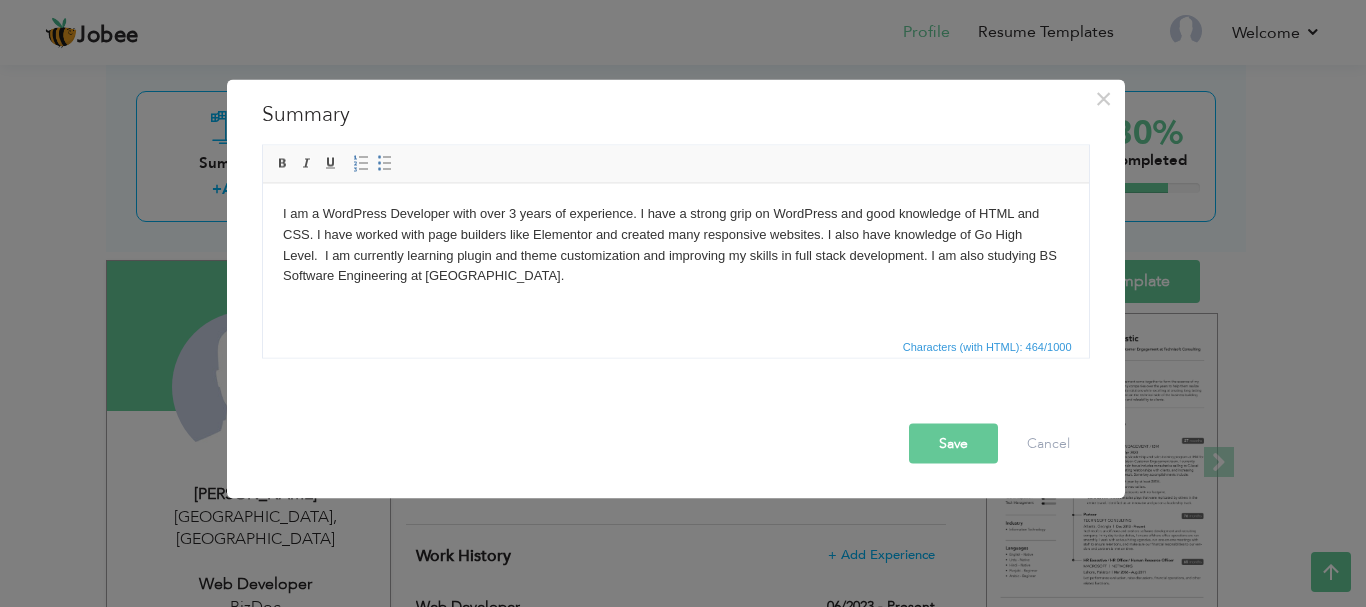 click on "I am a WordPress Developer with over 3 years of experience. I have a strong grip on WordPress and good knowledge of HTML and CSS. I have worked with page builders like Elementor and created many responsive websites. I also have knowledge of Go High Level.  I am currently learning plugin and theme customization and improving my skills in full stack development. I am also studying BS Software Engineering at Virtual University." at bounding box center (675, 244) 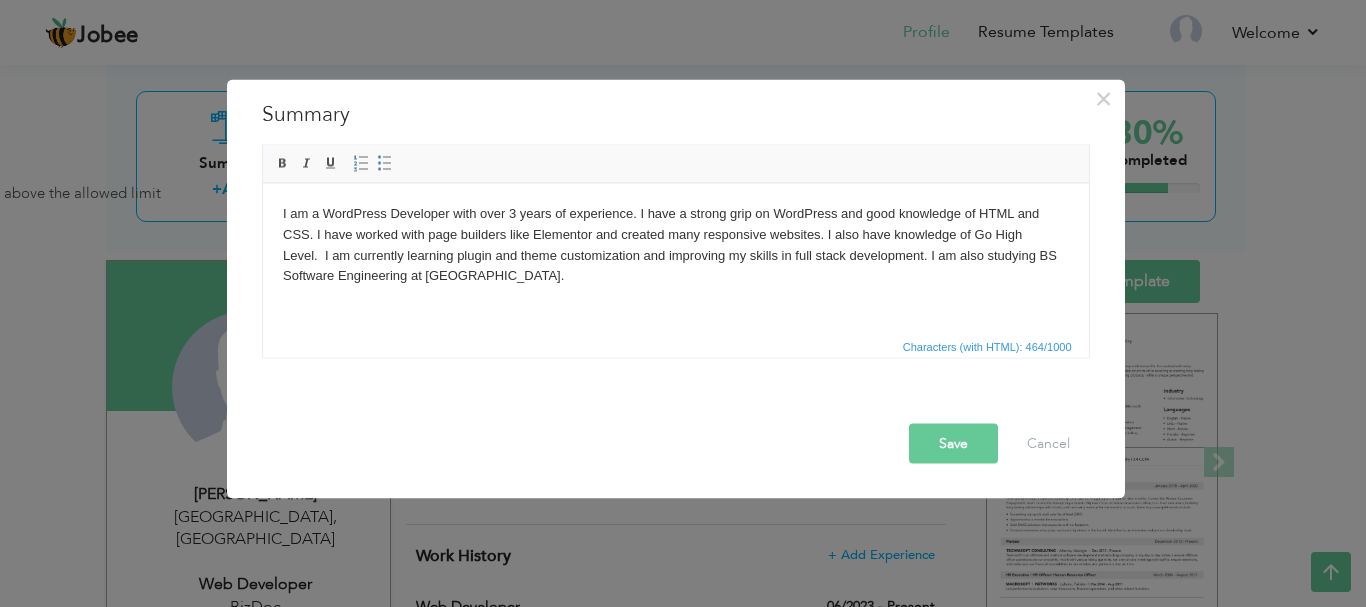 type 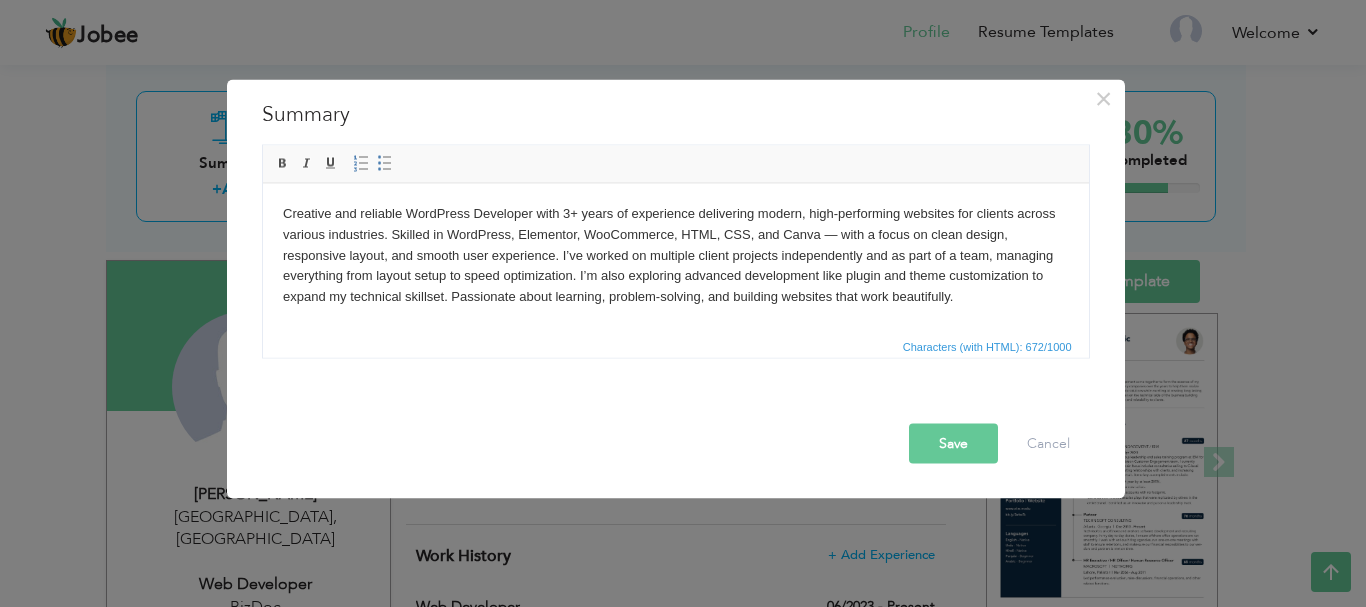 click on "Save" at bounding box center [953, 443] 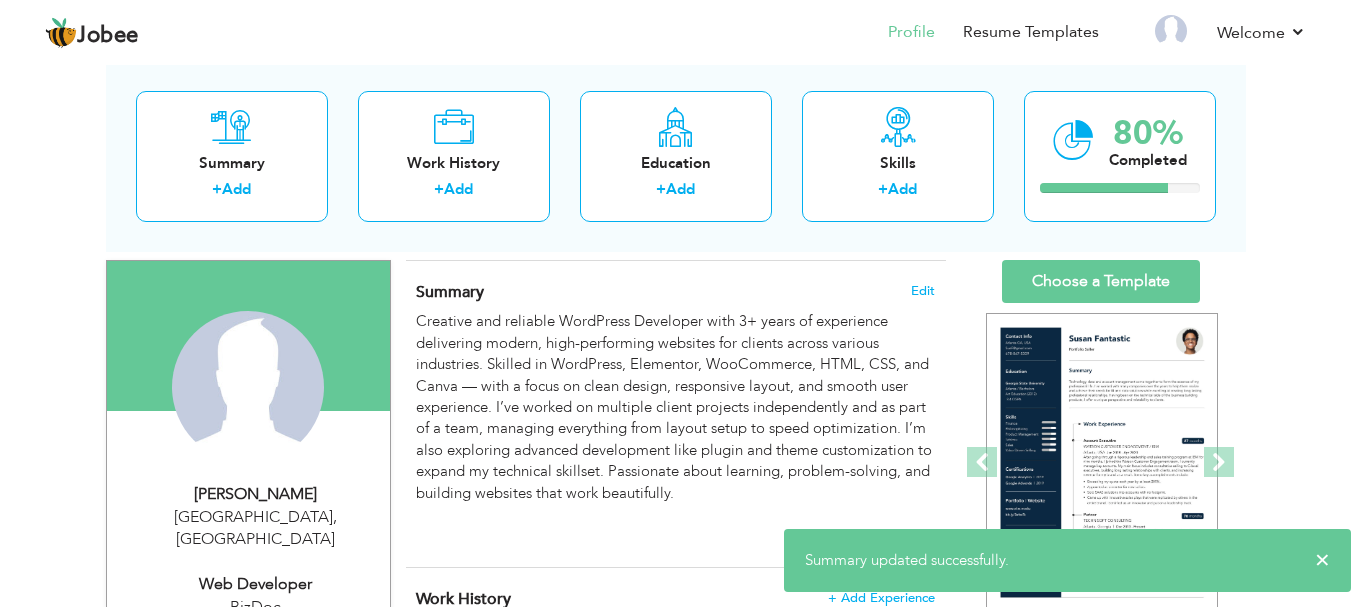 scroll, scrollTop: 0, scrollLeft: 0, axis: both 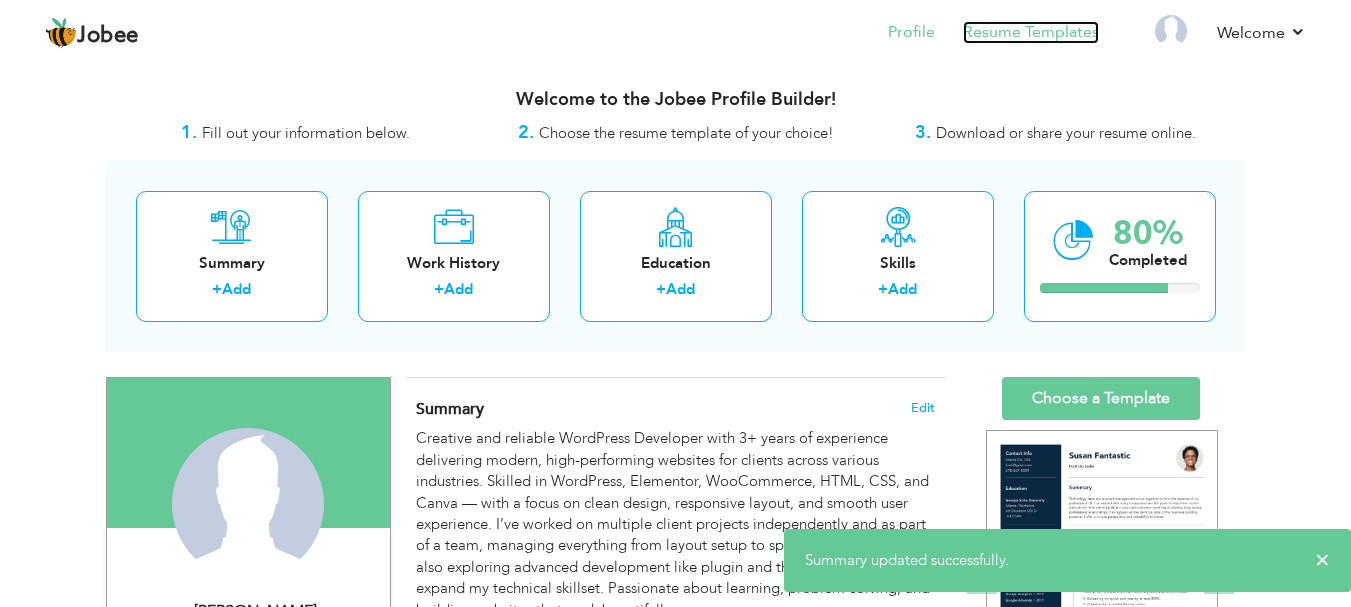 click on "Resume Templates" at bounding box center [1031, 32] 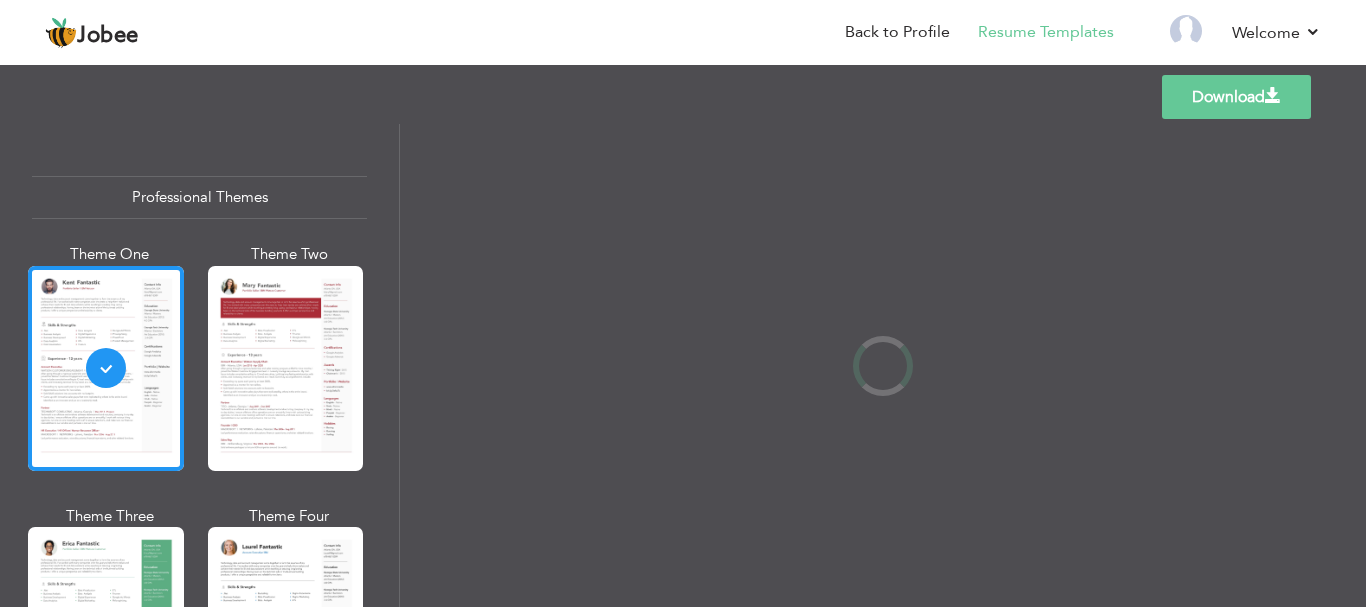 scroll, scrollTop: 0, scrollLeft: 0, axis: both 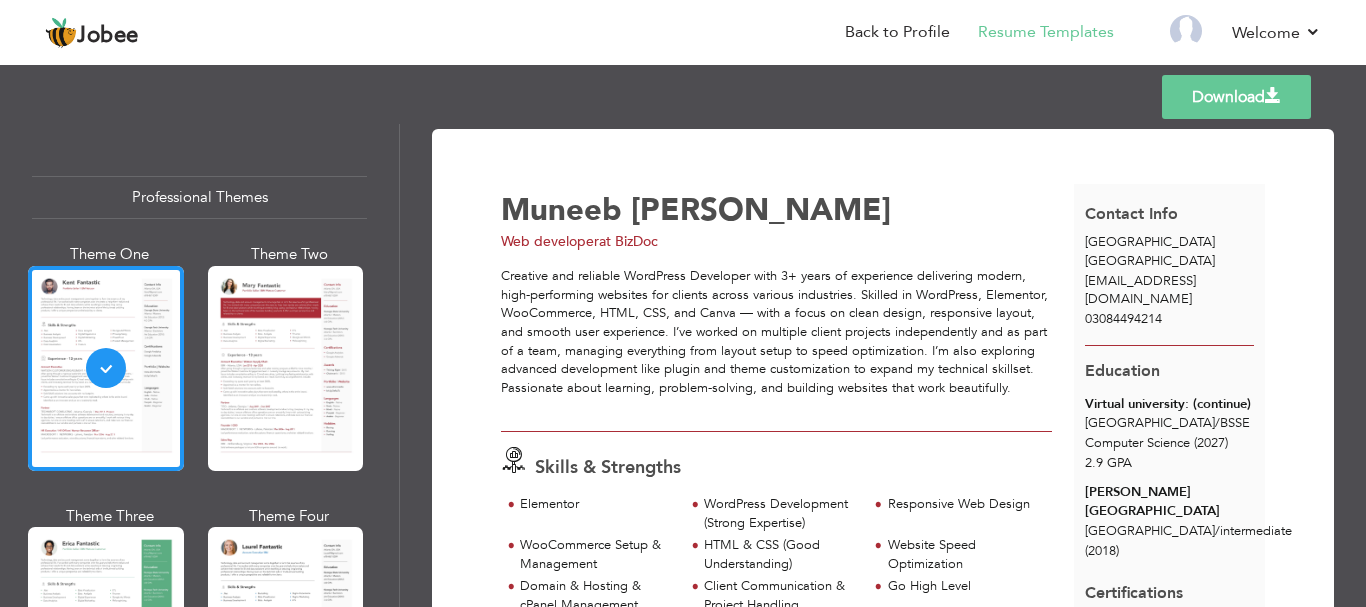click on "Download" at bounding box center [1236, 97] 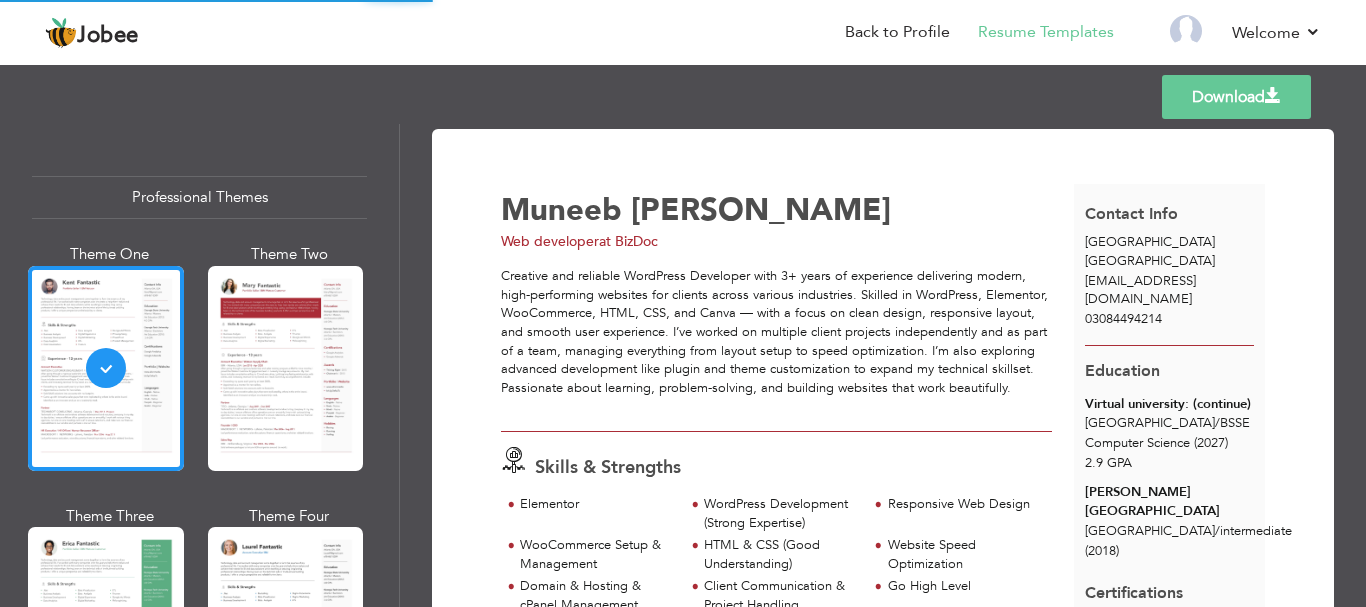 click on "Download" at bounding box center [1236, 97] 